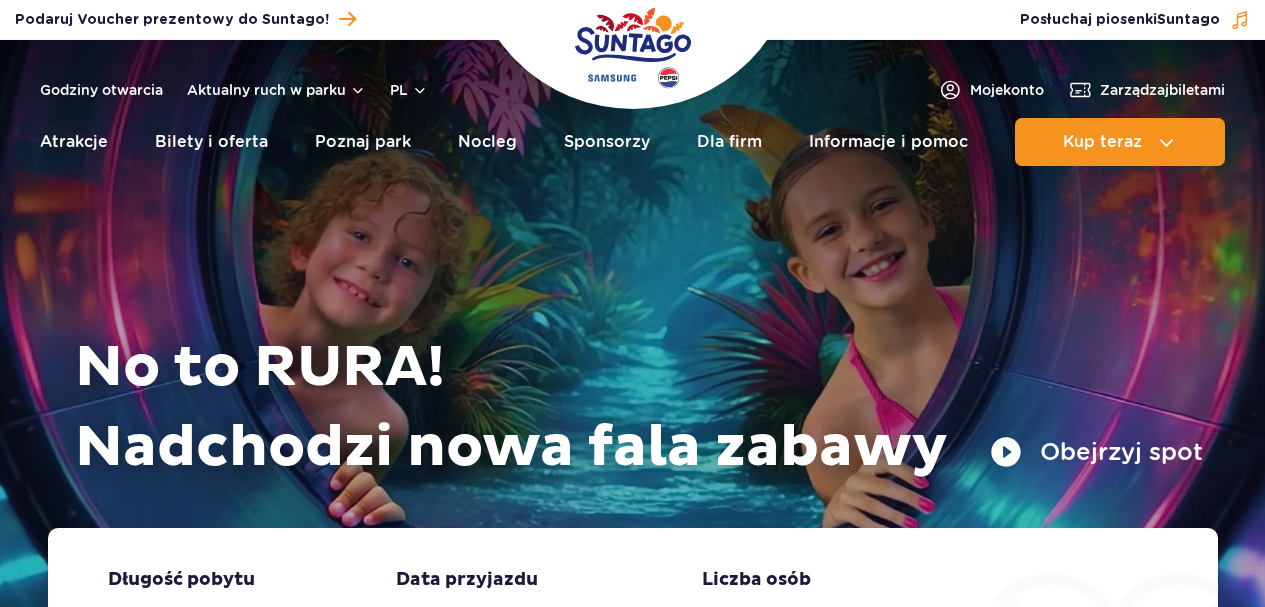 scroll, scrollTop: 0, scrollLeft: 0, axis: both 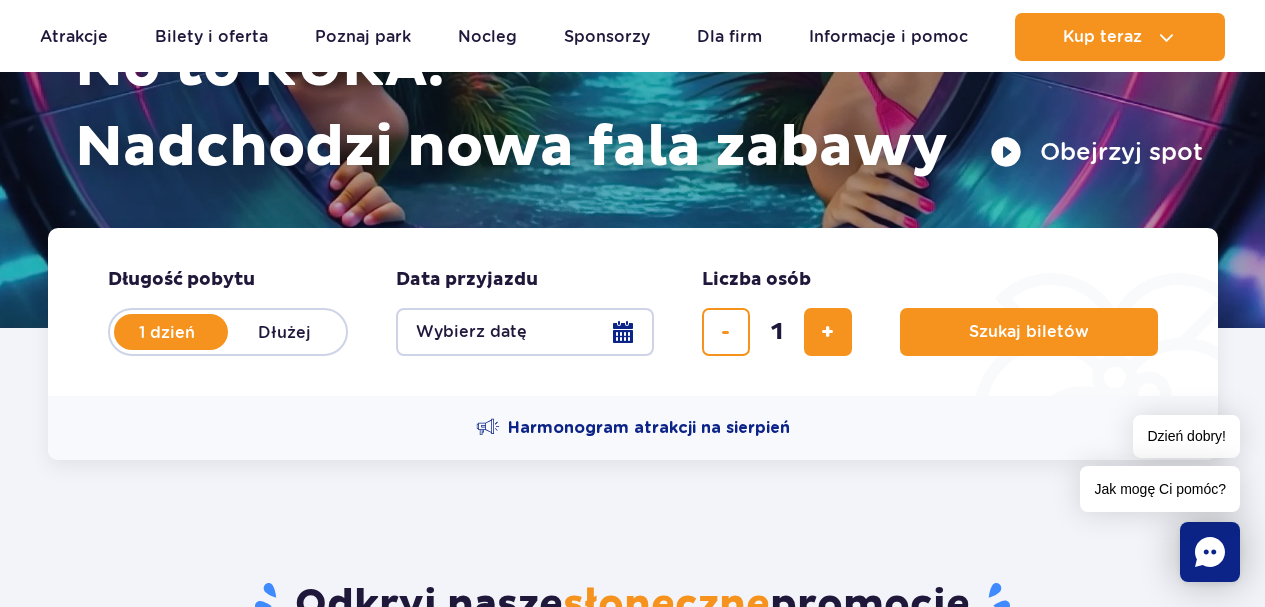 click on "Wybierz datę" at bounding box center (525, 332) 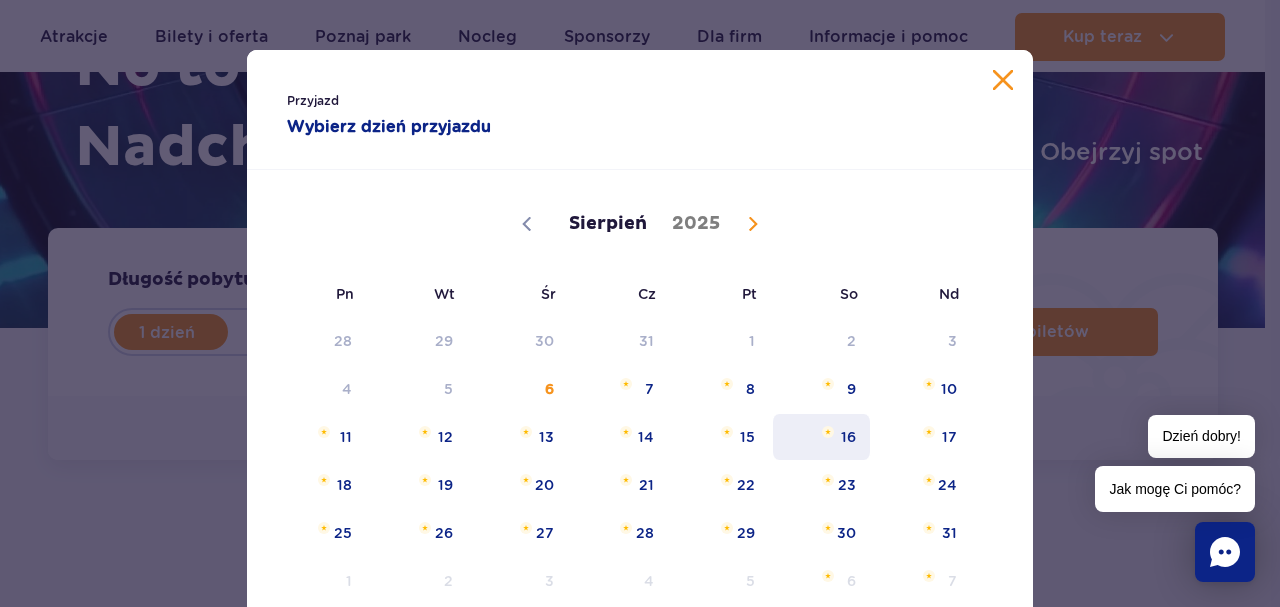 click on "16" at bounding box center (821, 437) 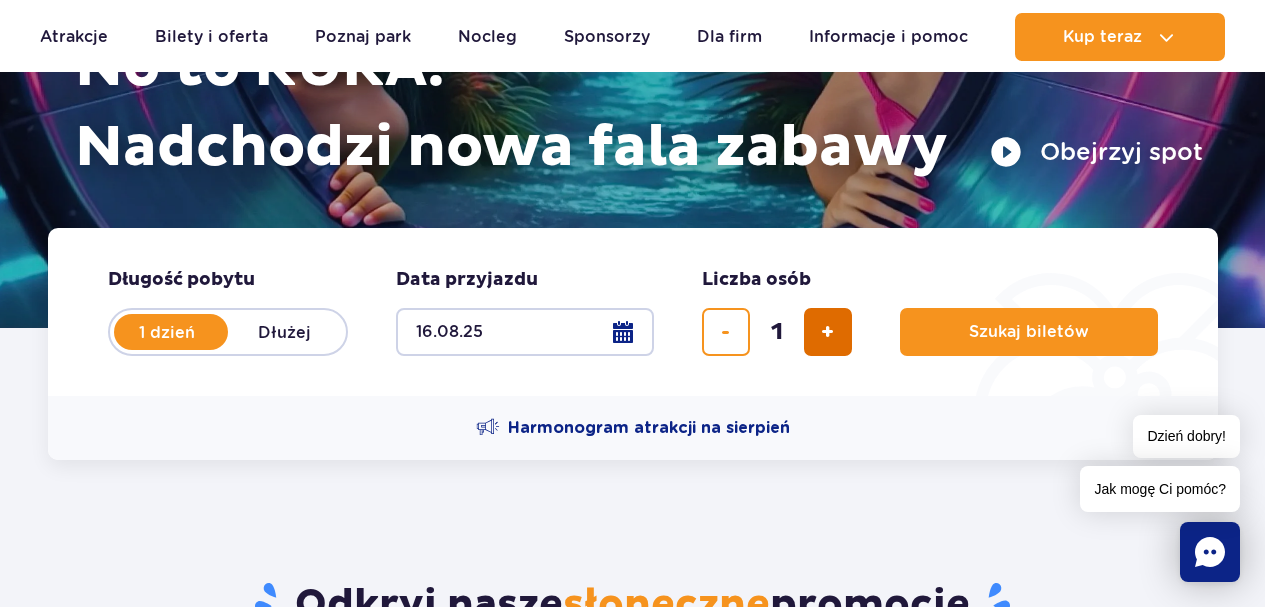 click at bounding box center [827, 332] 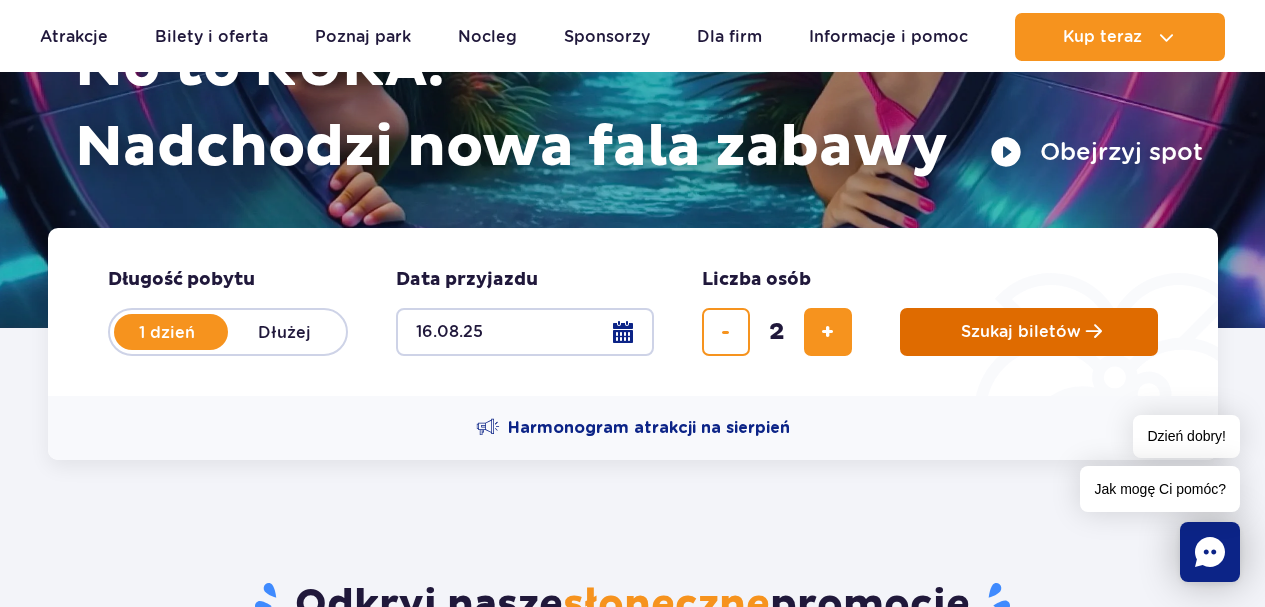 click on "Szukaj biletów" at bounding box center [1021, 332] 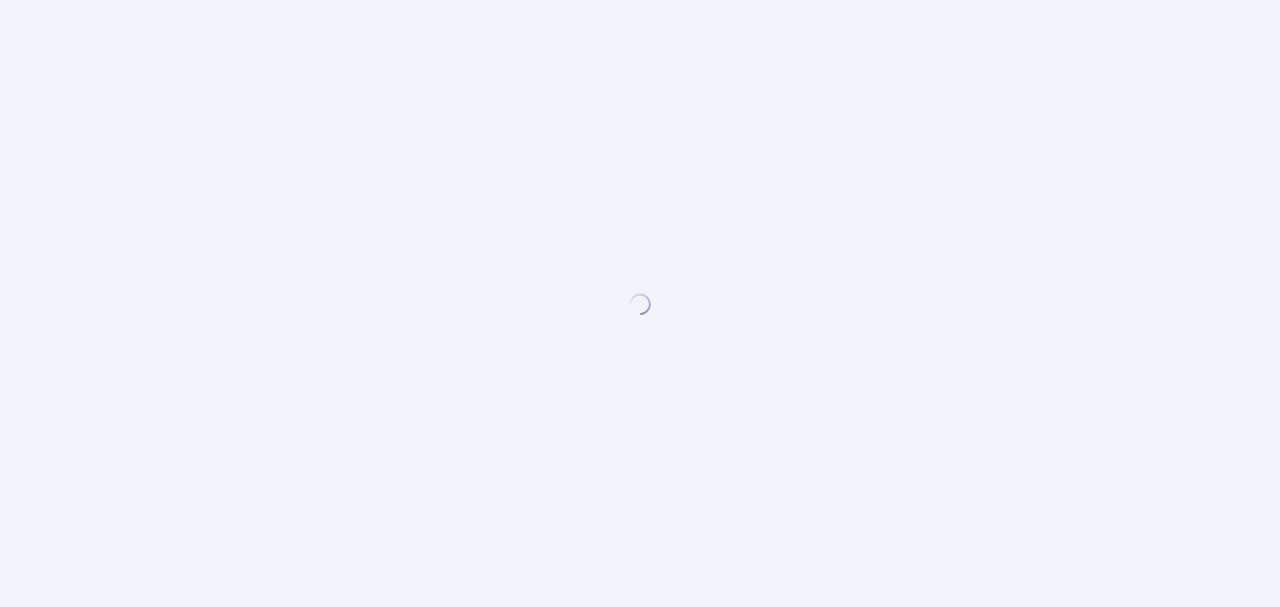 scroll, scrollTop: 0, scrollLeft: 0, axis: both 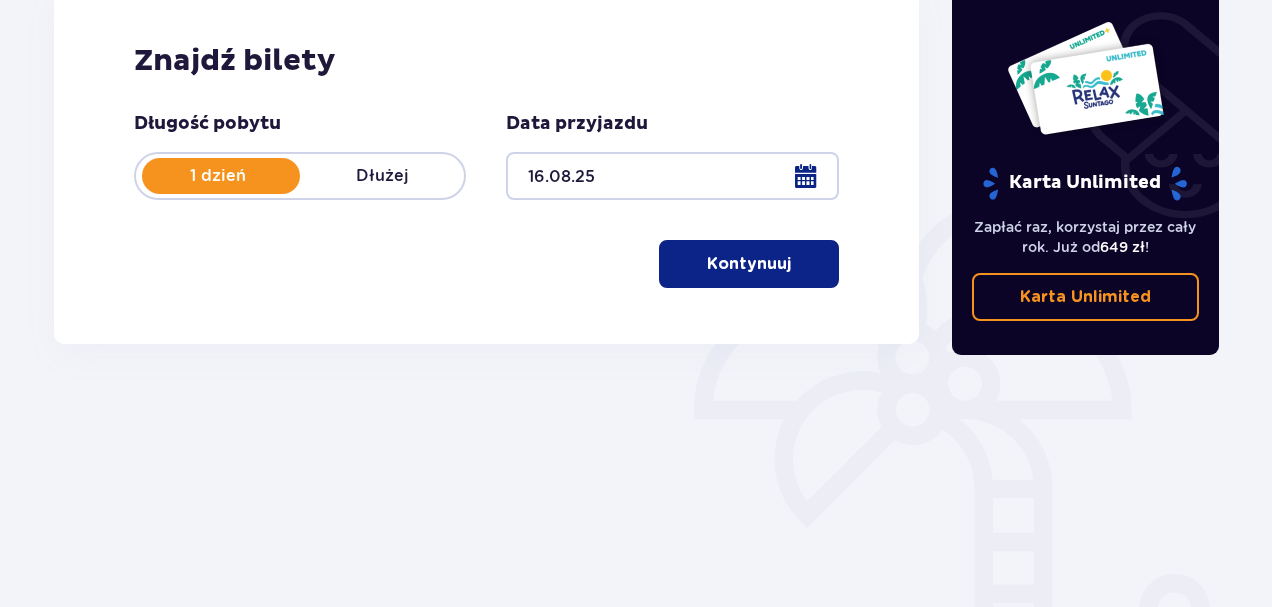 click on "Kontynuuj" at bounding box center [749, 264] 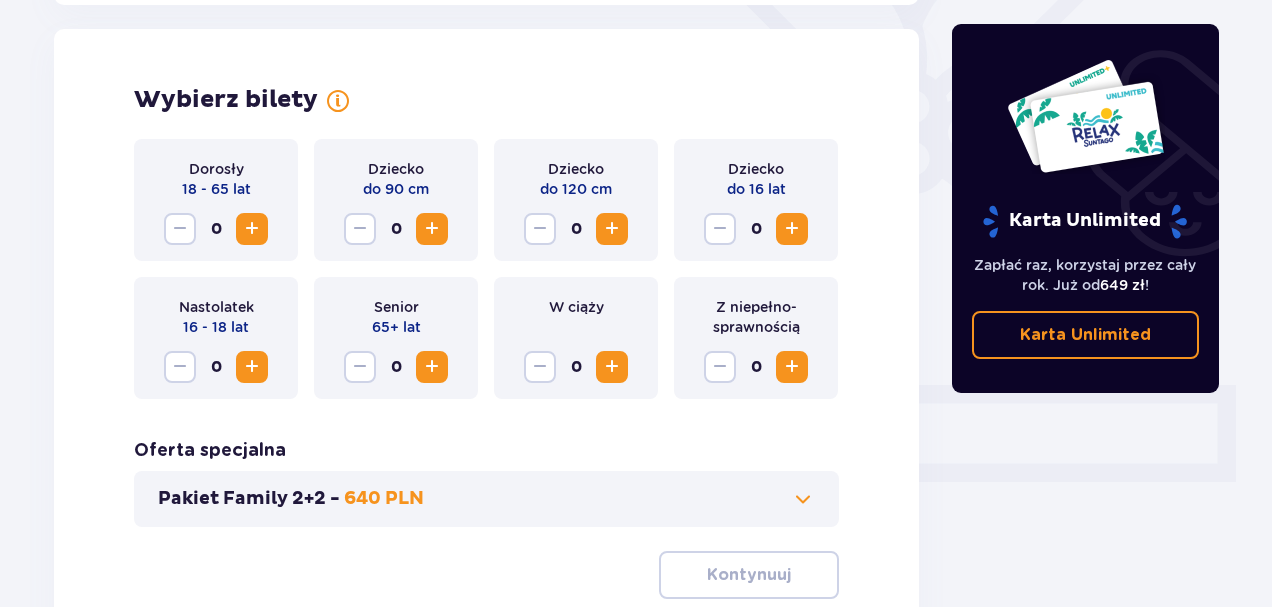 scroll, scrollTop: 556, scrollLeft: 0, axis: vertical 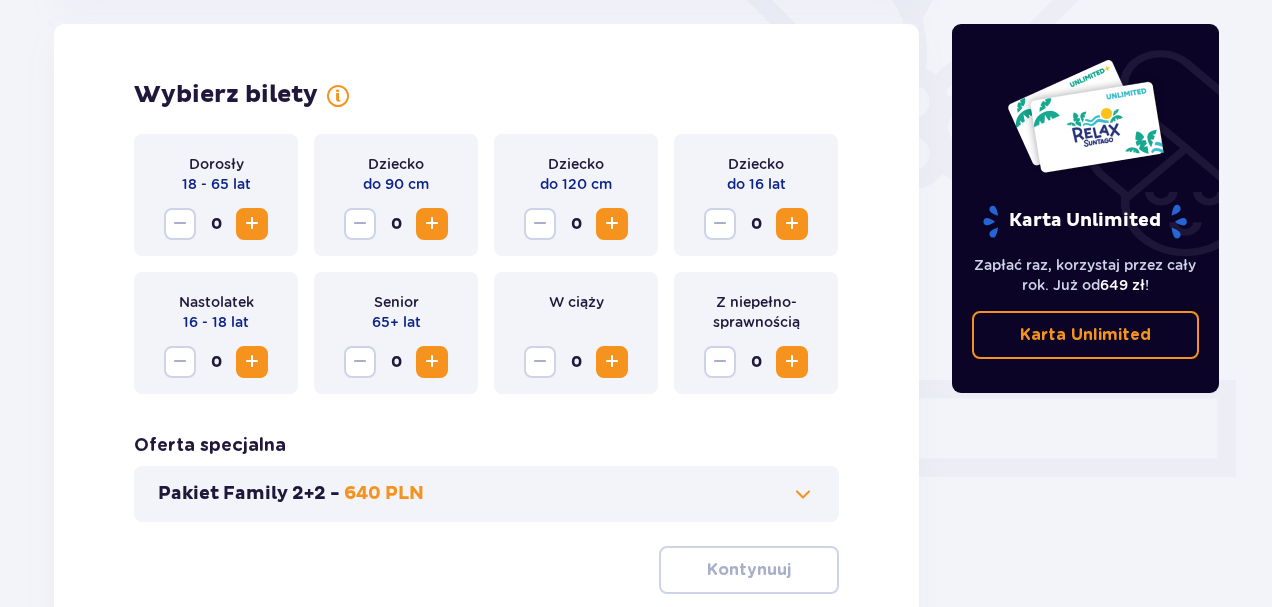 click at bounding box center (252, 224) 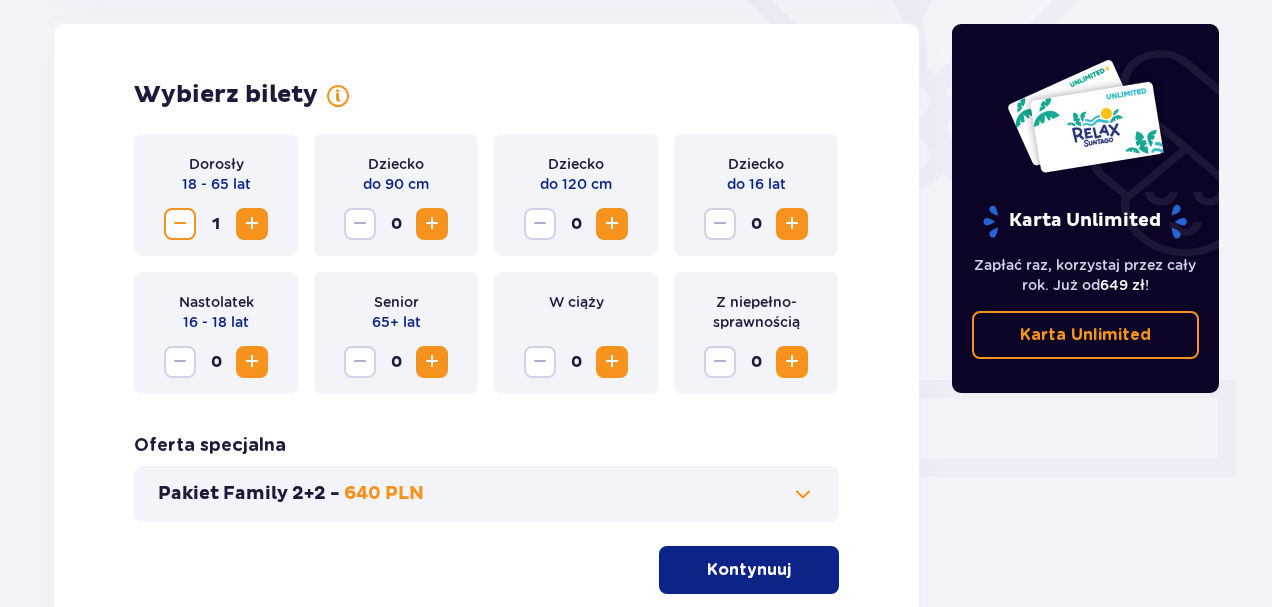 click at bounding box center [252, 224] 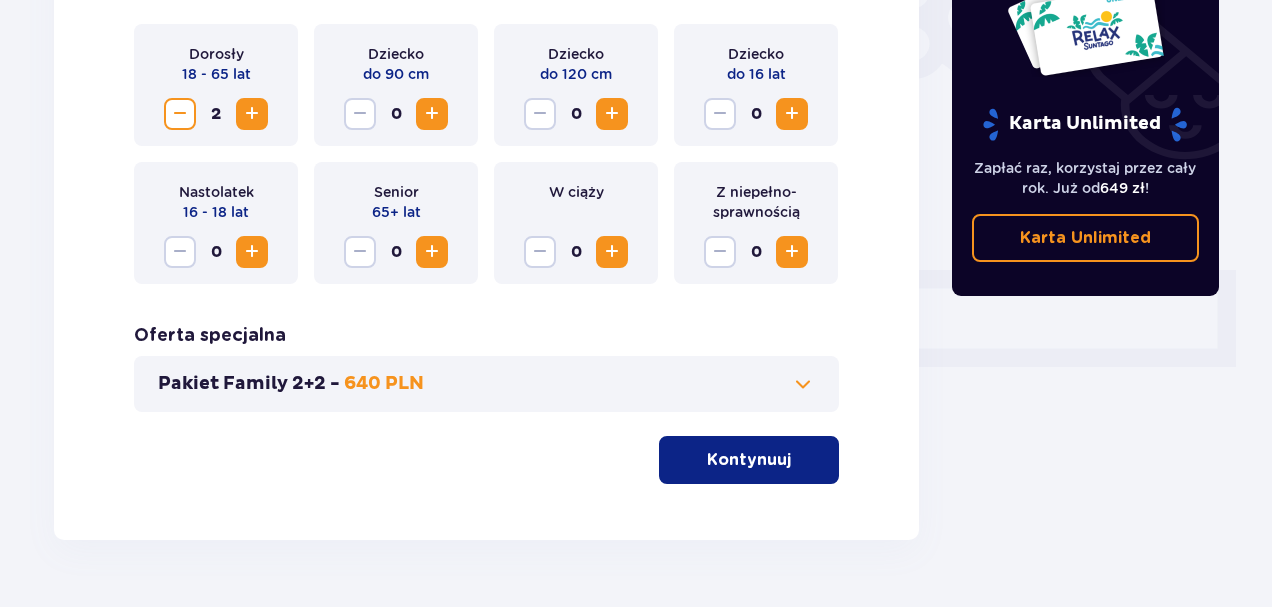 scroll, scrollTop: 619, scrollLeft: 0, axis: vertical 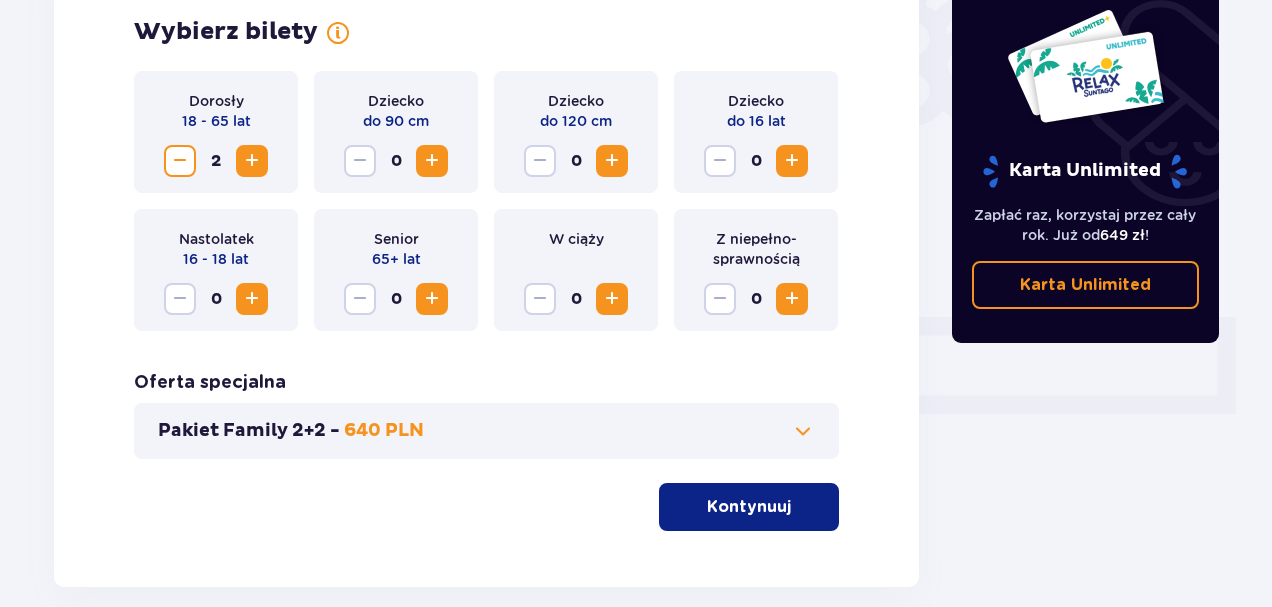 click on "Kontynuuj" at bounding box center (749, 507) 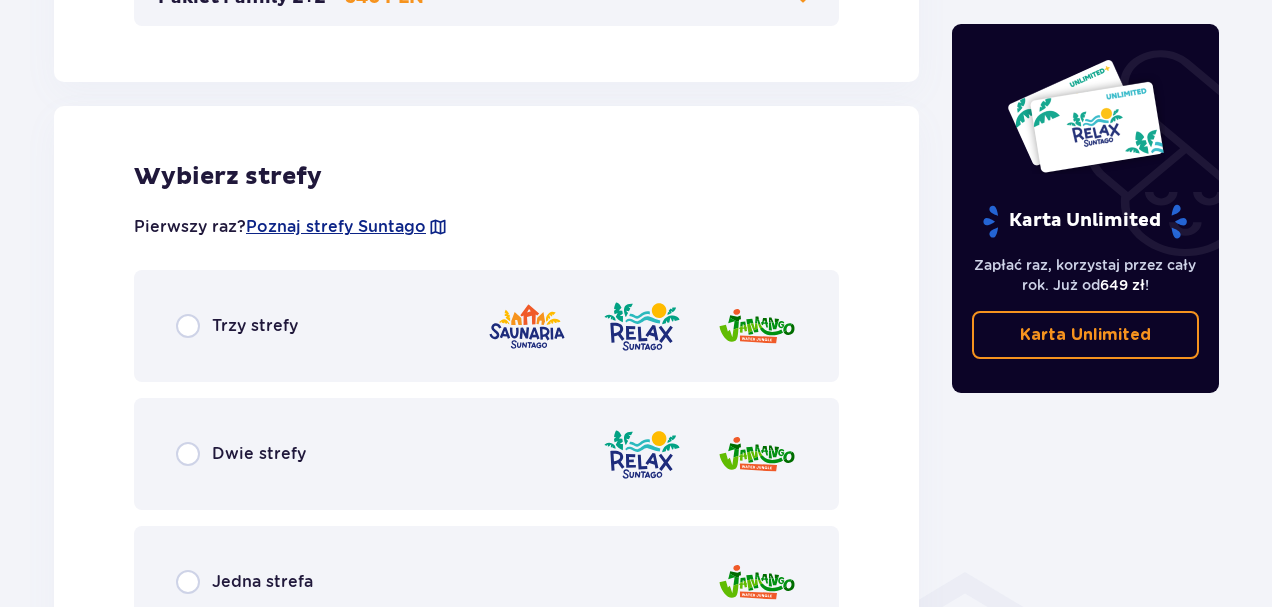 scroll, scrollTop: 1100, scrollLeft: 0, axis: vertical 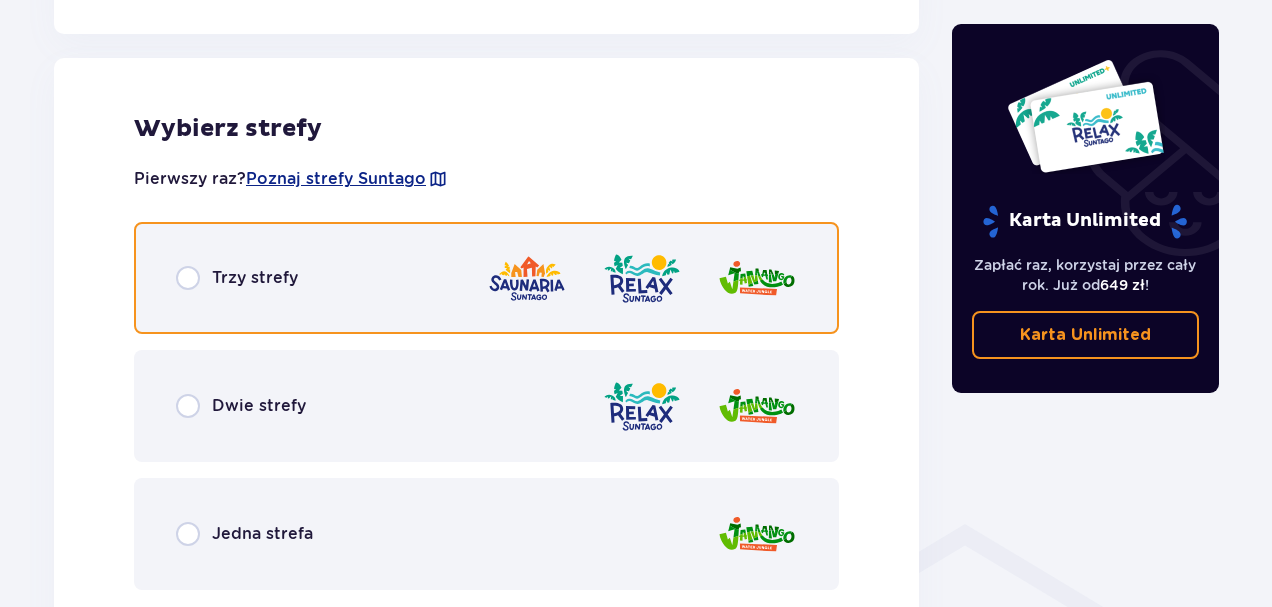 click at bounding box center (188, 278) 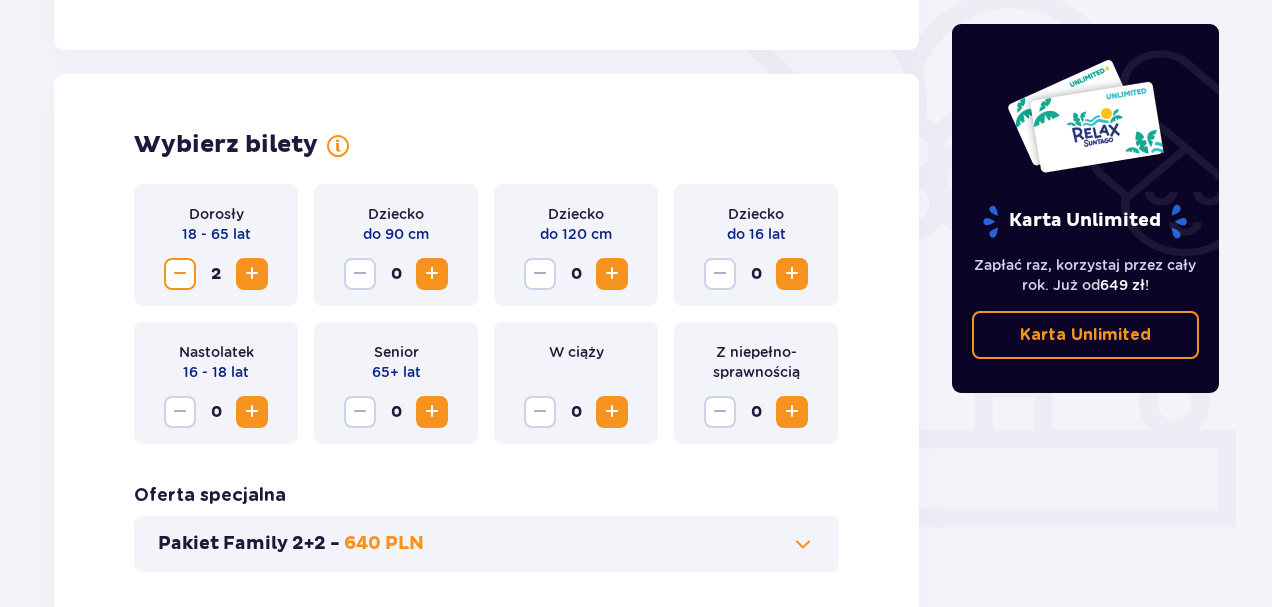 scroll, scrollTop: 206, scrollLeft: 0, axis: vertical 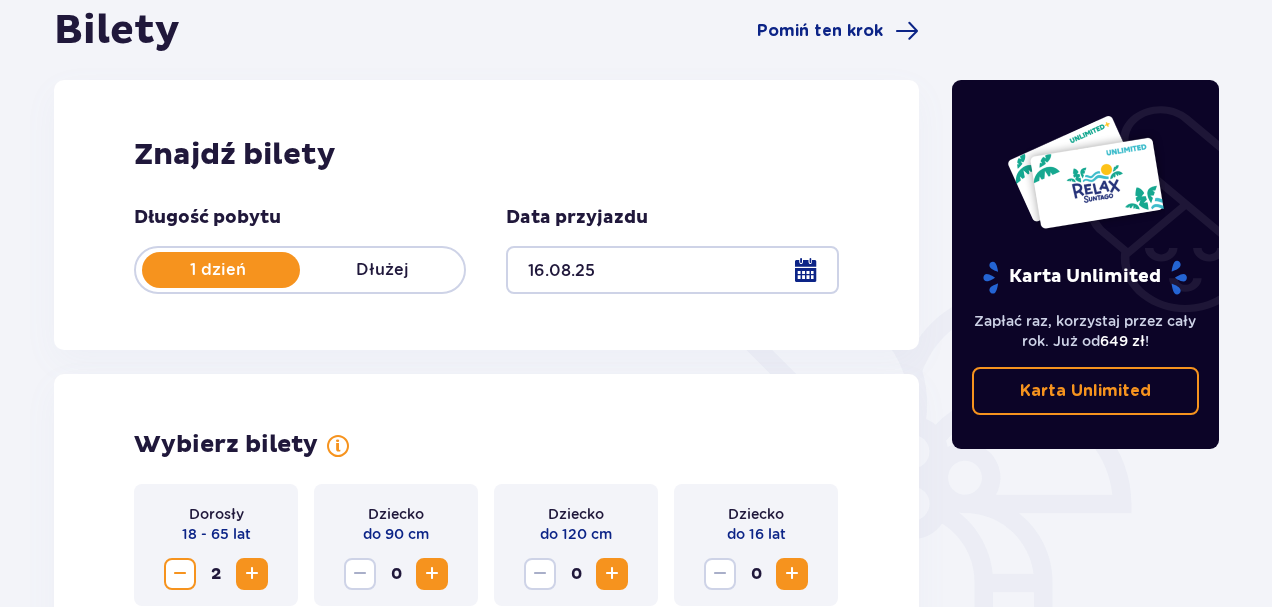 click on "Dłużej" at bounding box center (382, 270) 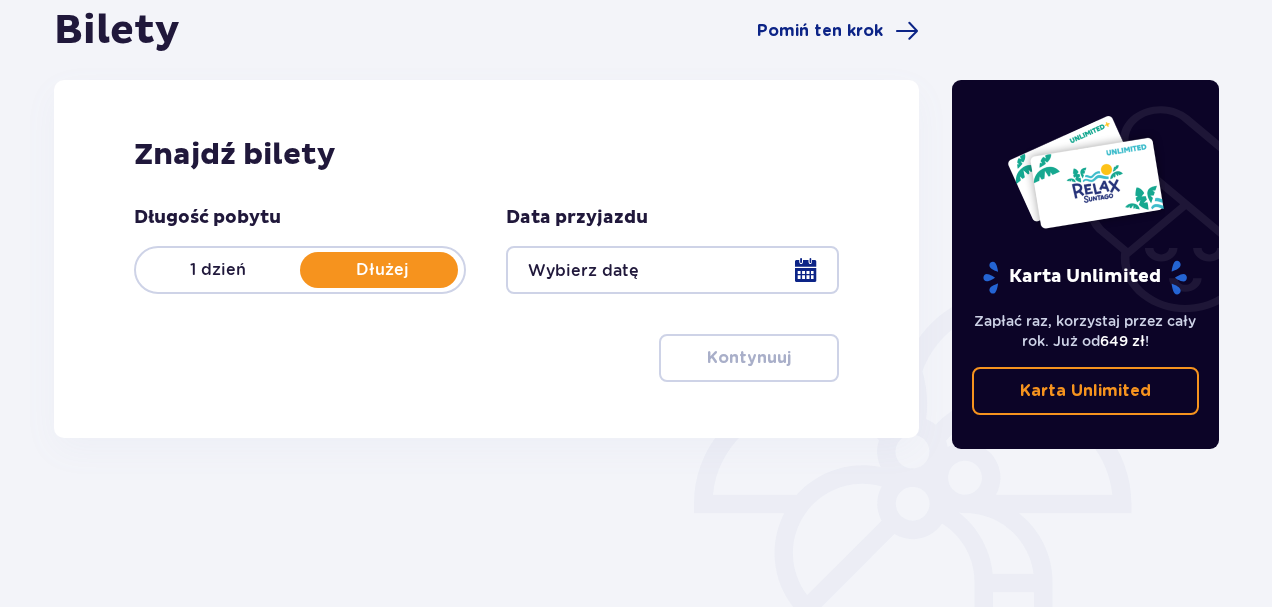 click at bounding box center [672, 270] 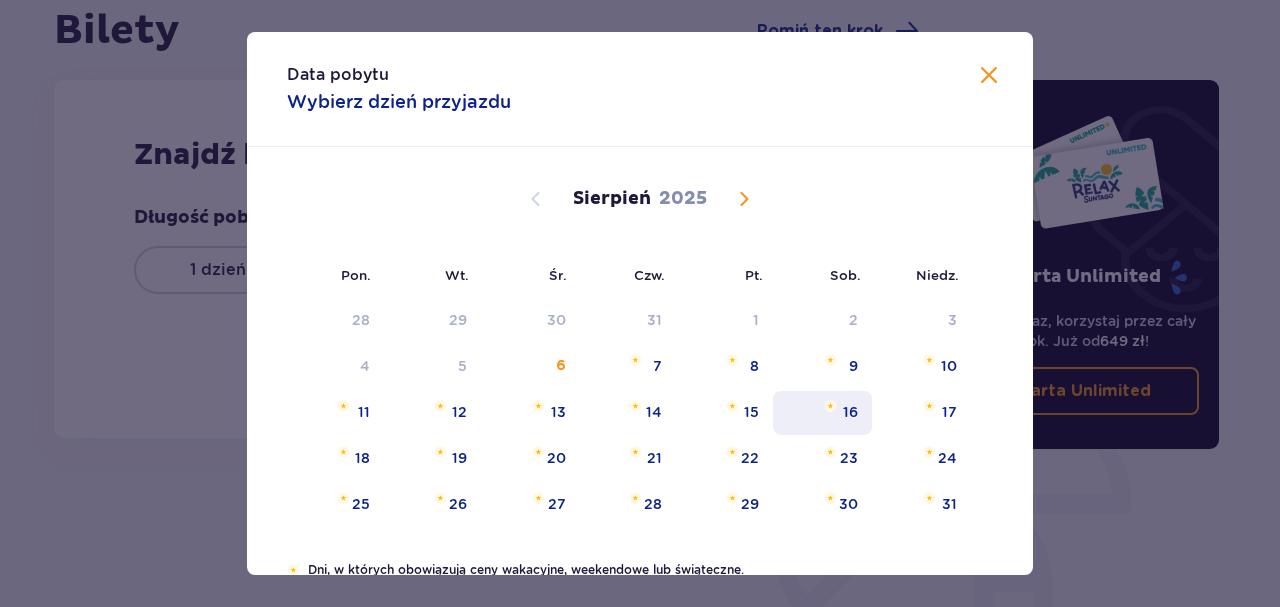 click on "16" at bounding box center (822, 413) 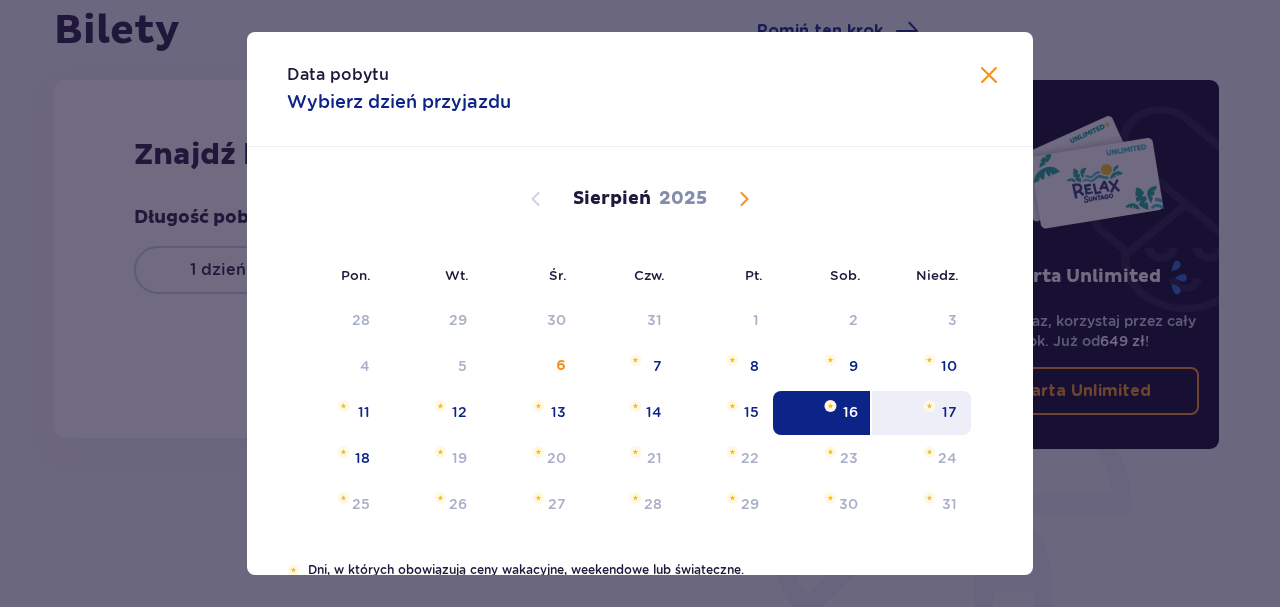 click on "17" at bounding box center [949, 412] 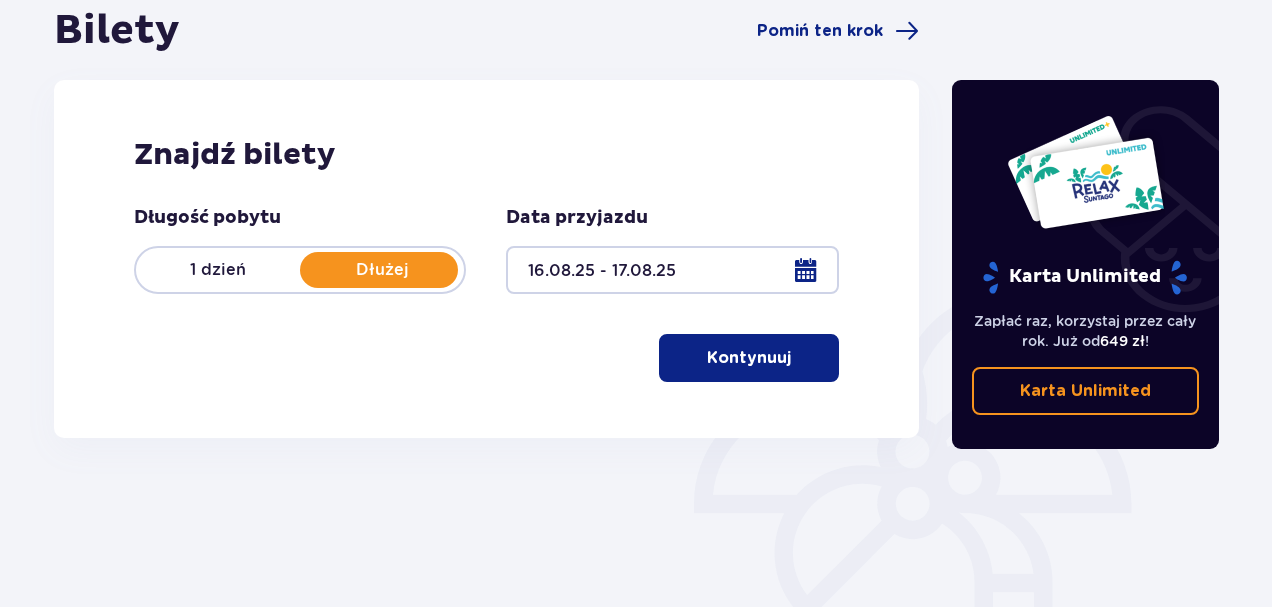 click on "Kontynuuj" at bounding box center (749, 358) 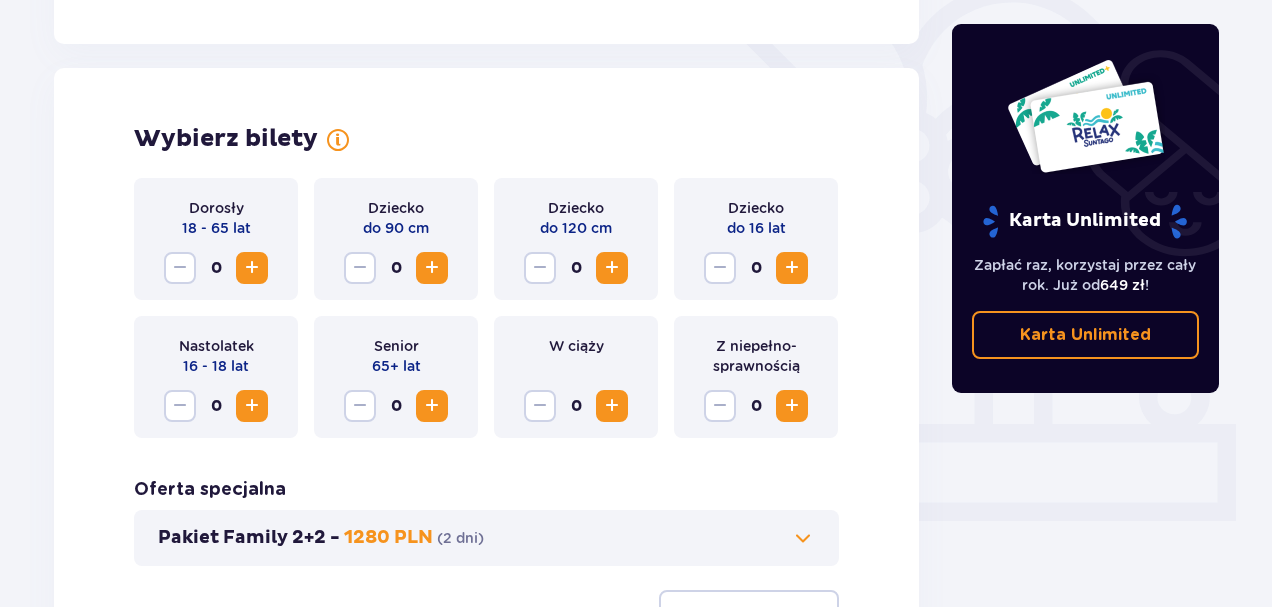 scroll, scrollTop: 556, scrollLeft: 0, axis: vertical 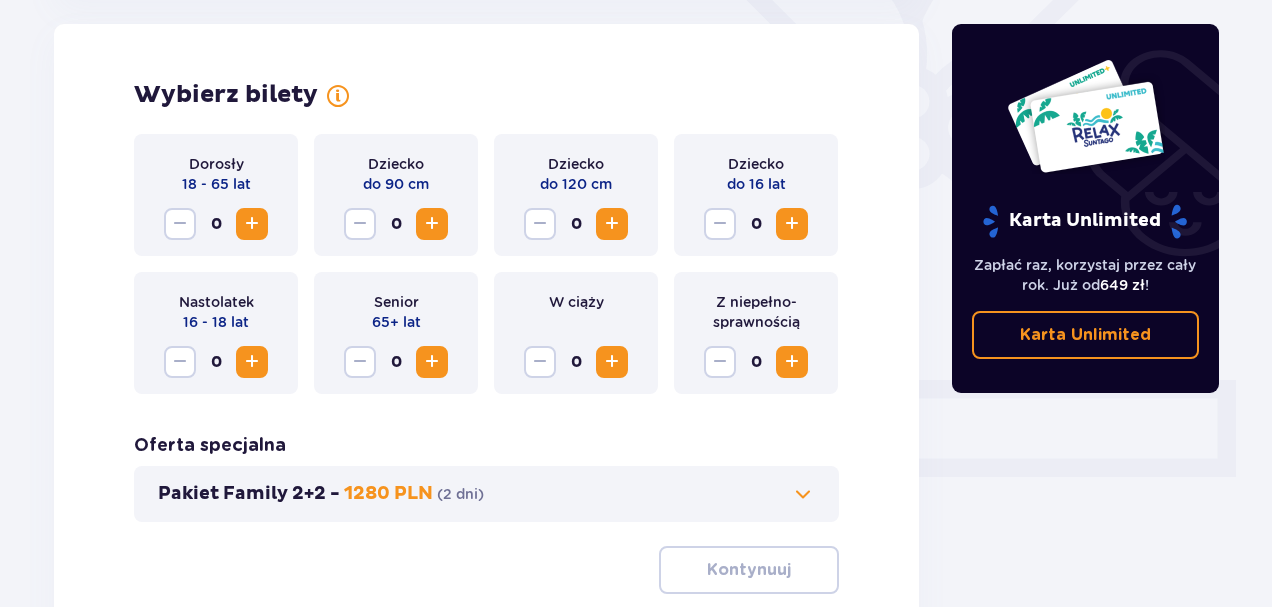 click at bounding box center [252, 224] 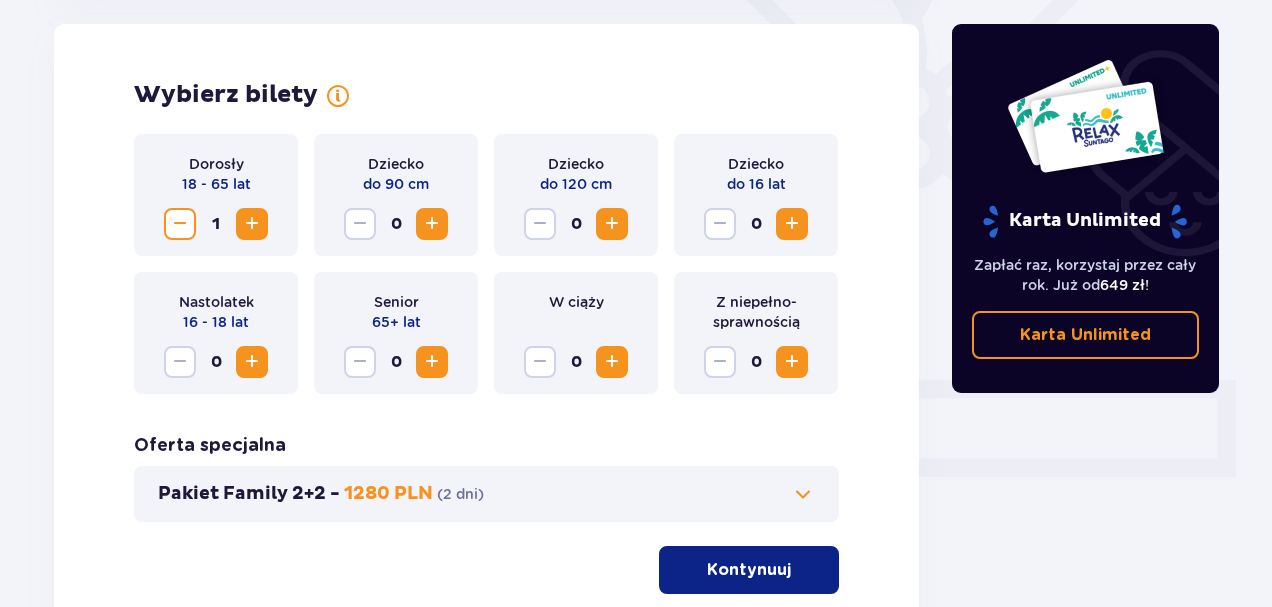 click at bounding box center [252, 224] 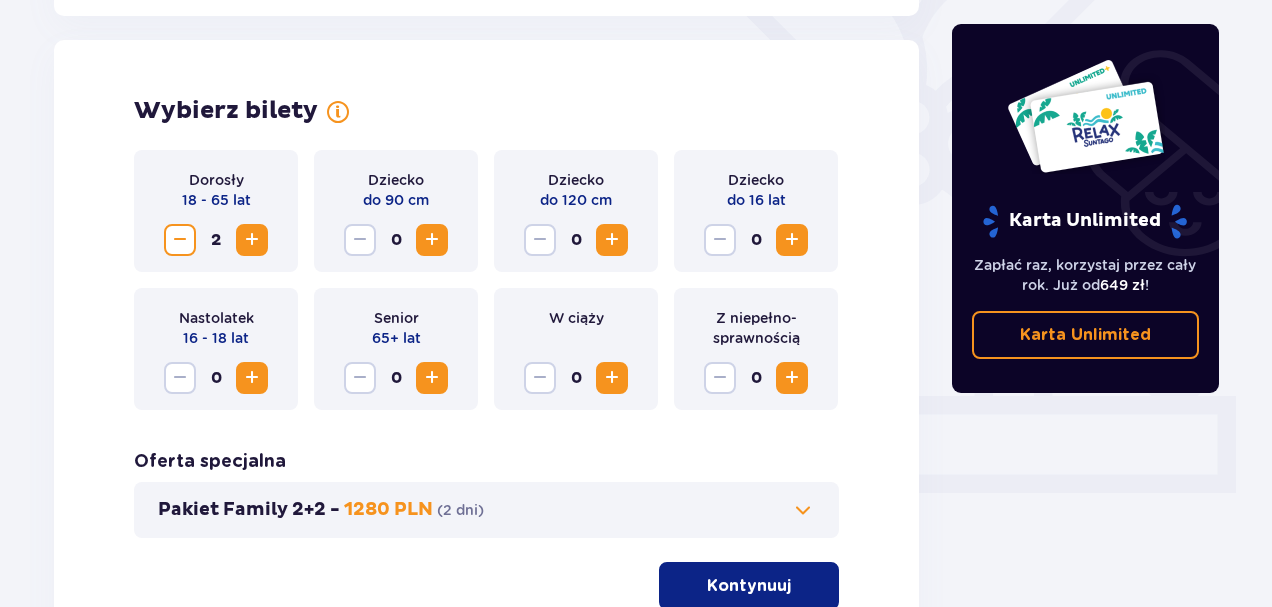 scroll, scrollTop: 719, scrollLeft: 0, axis: vertical 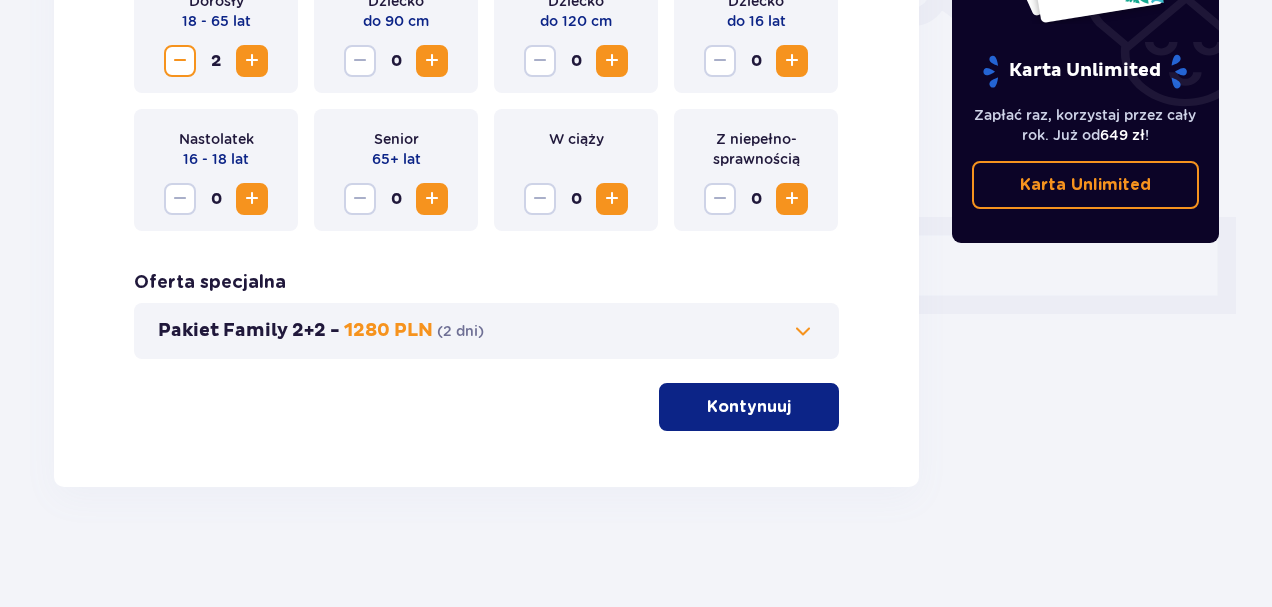 click at bounding box center (803, 331) 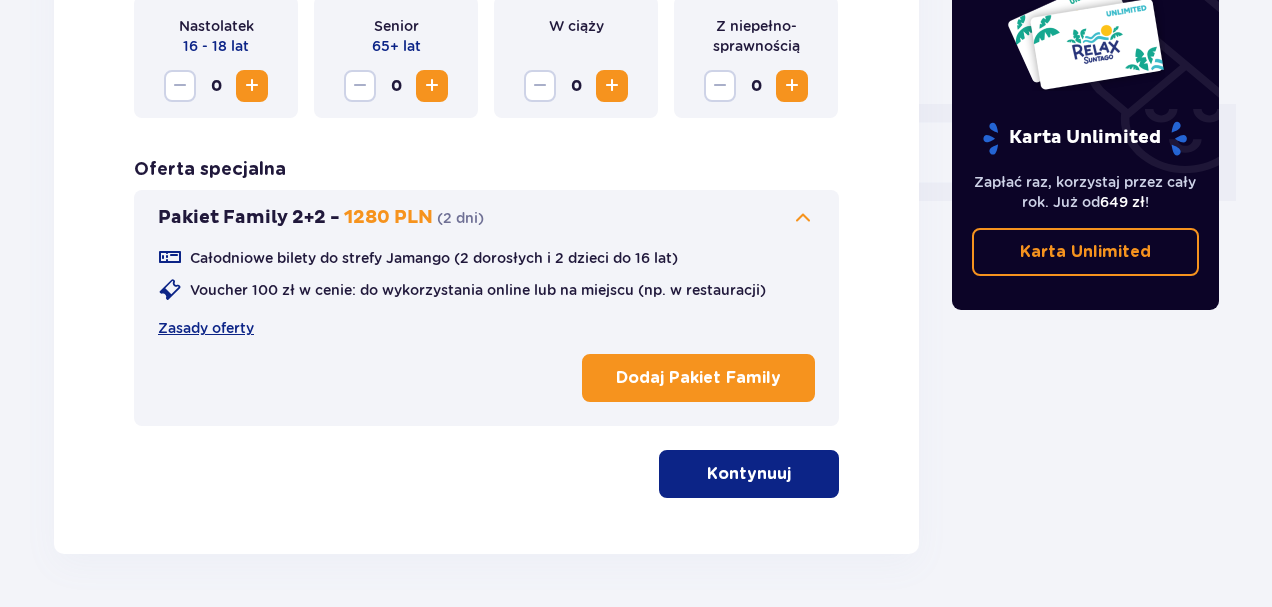 scroll, scrollTop: 856, scrollLeft: 0, axis: vertical 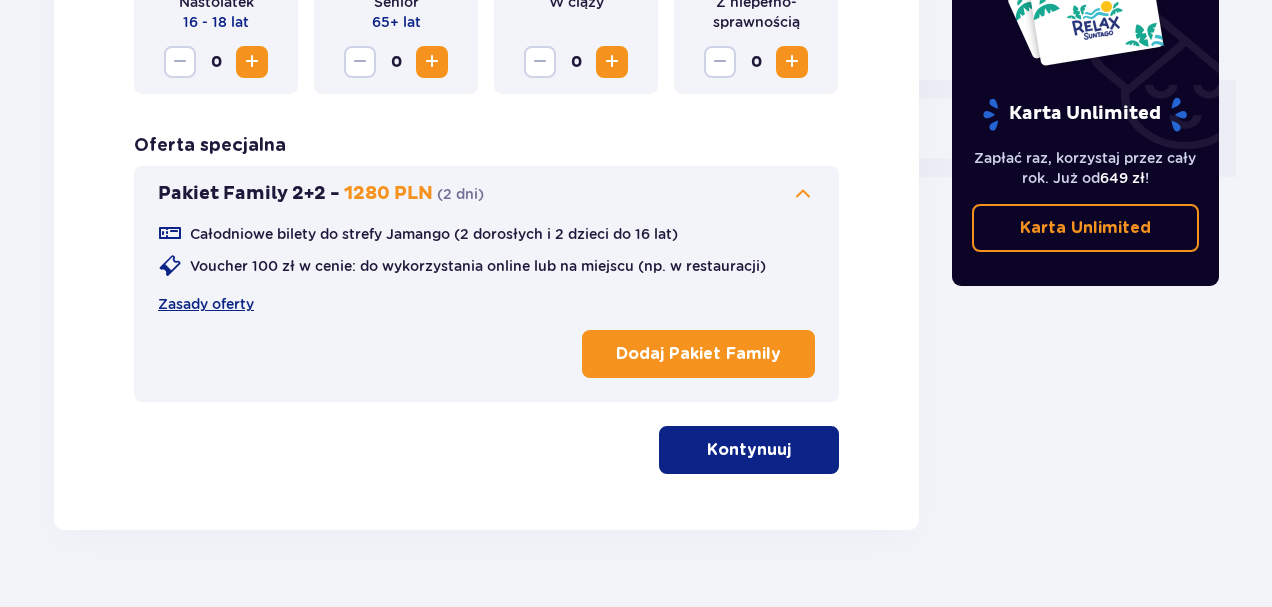 click on "Wybierz bilety Dorosły [AGE] - [AGE] lat 2 Dziecko do 90 cm 0 Dziecko do 120 cm 0 Dziecko do 16 lat 0 Nastolatek 16 - 18 lat 0 Senior 65+ lat 0 W ciąży 0 Z niepełno­sprawnością 0 Oferta specjalna Pakiet Family 2+2 -  1280 PLN ( 2 dni ) Całodniowe bilety do strefy Jamango (2 dorosłych i 2 dzieci do 16 lat) Voucher 100 zł w cenie: do wykorzystania online lub na miejscu (np. w restauracji) Zasady oferty Dodaj Pakiet Family Kontynuuj" at bounding box center [486, 127] 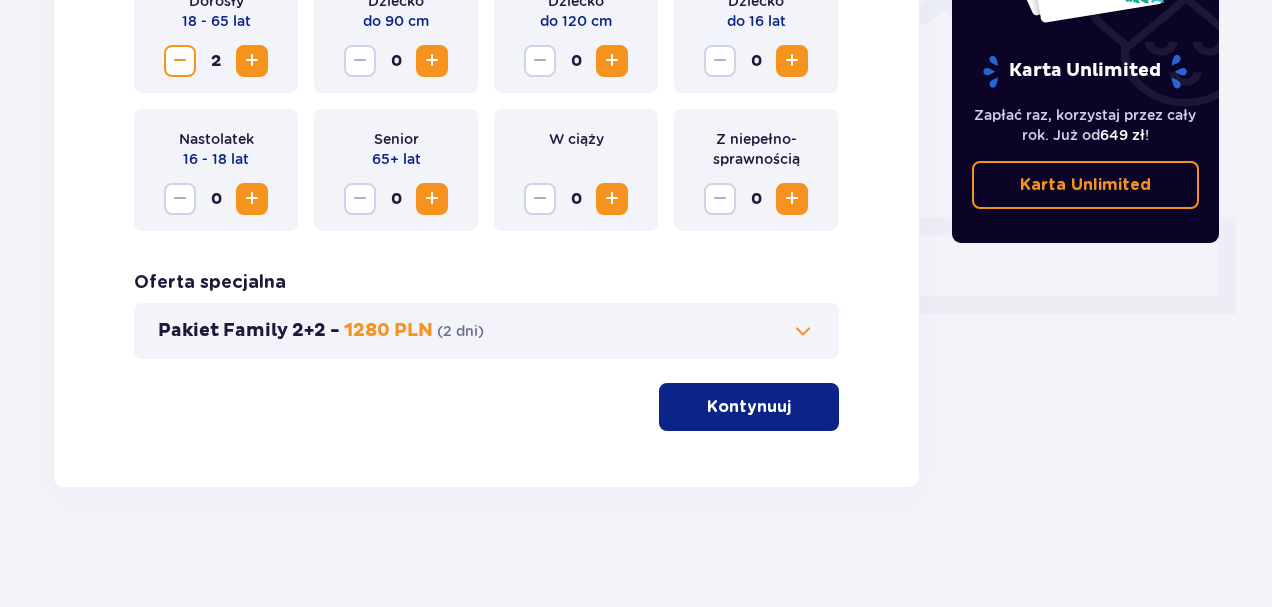 click at bounding box center (795, 407) 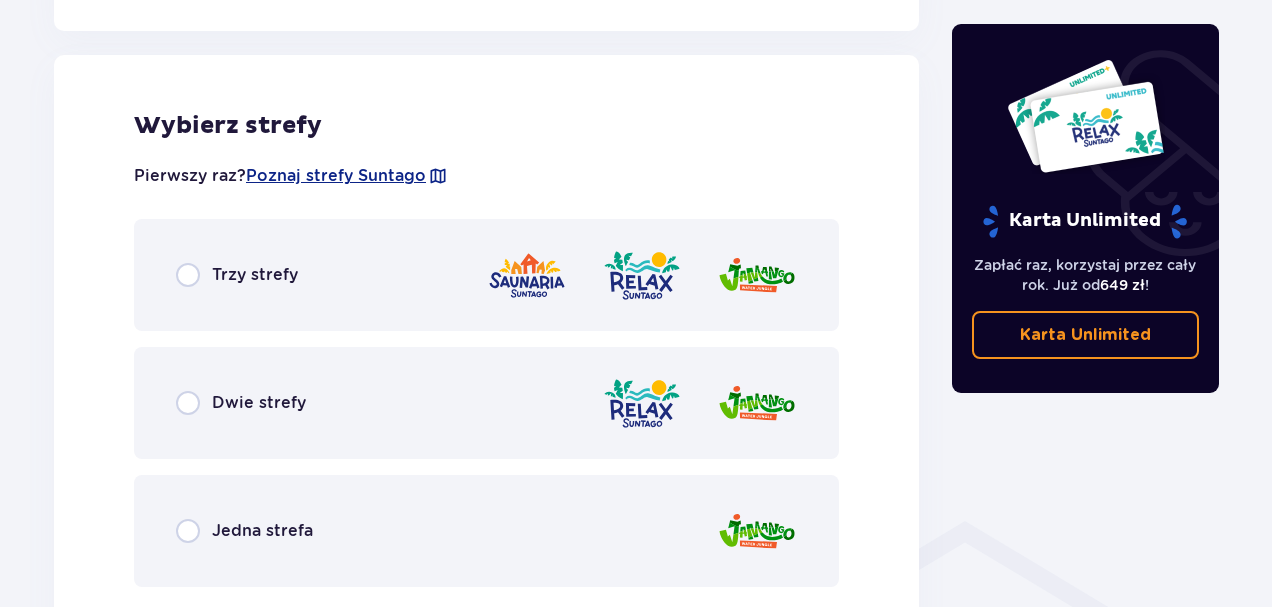 scroll, scrollTop: 1110, scrollLeft: 0, axis: vertical 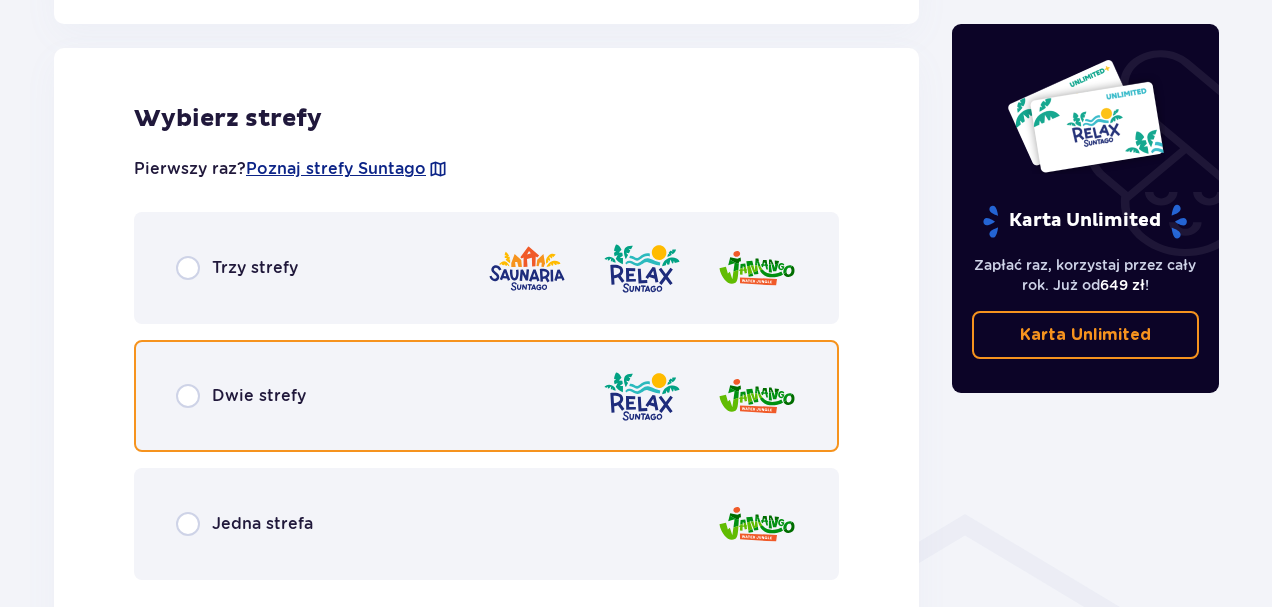 click at bounding box center [188, 396] 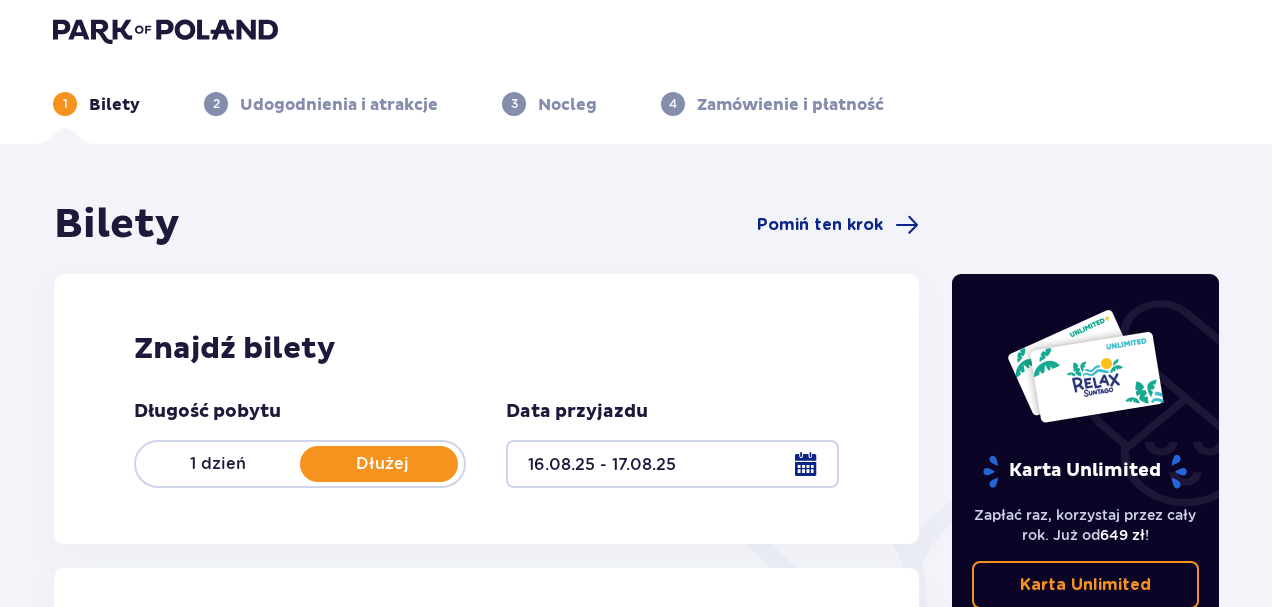 scroll, scrollTop: 6, scrollLeft: 0, axis: vertical 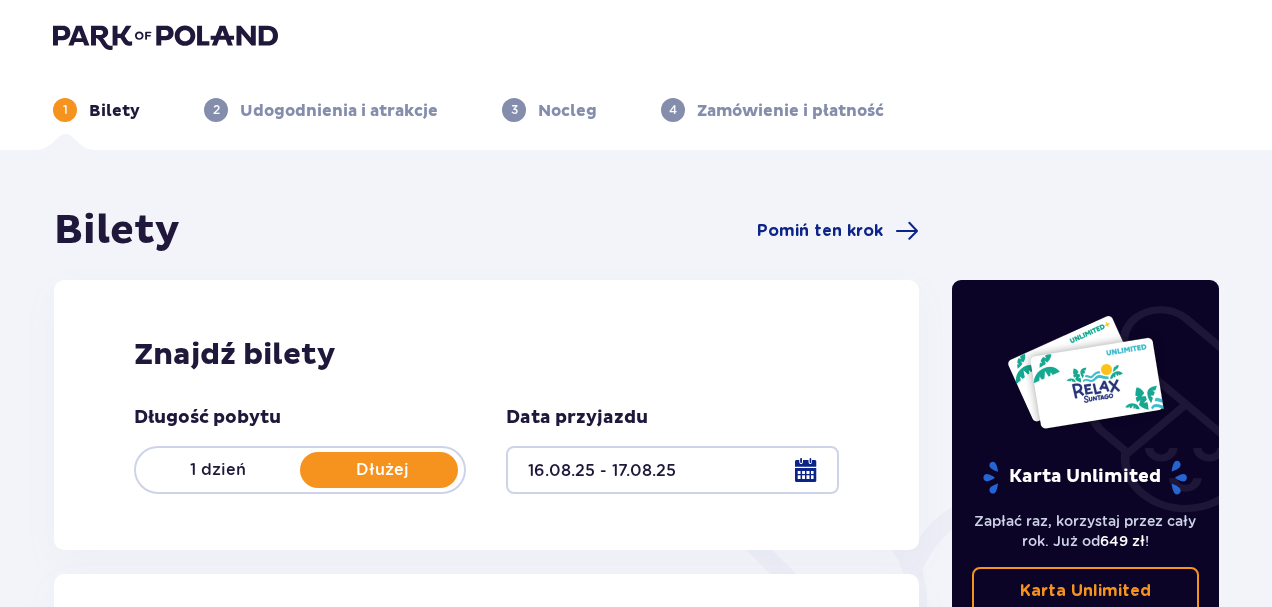 click on "1 dzień" at bounding box center (218, 470) 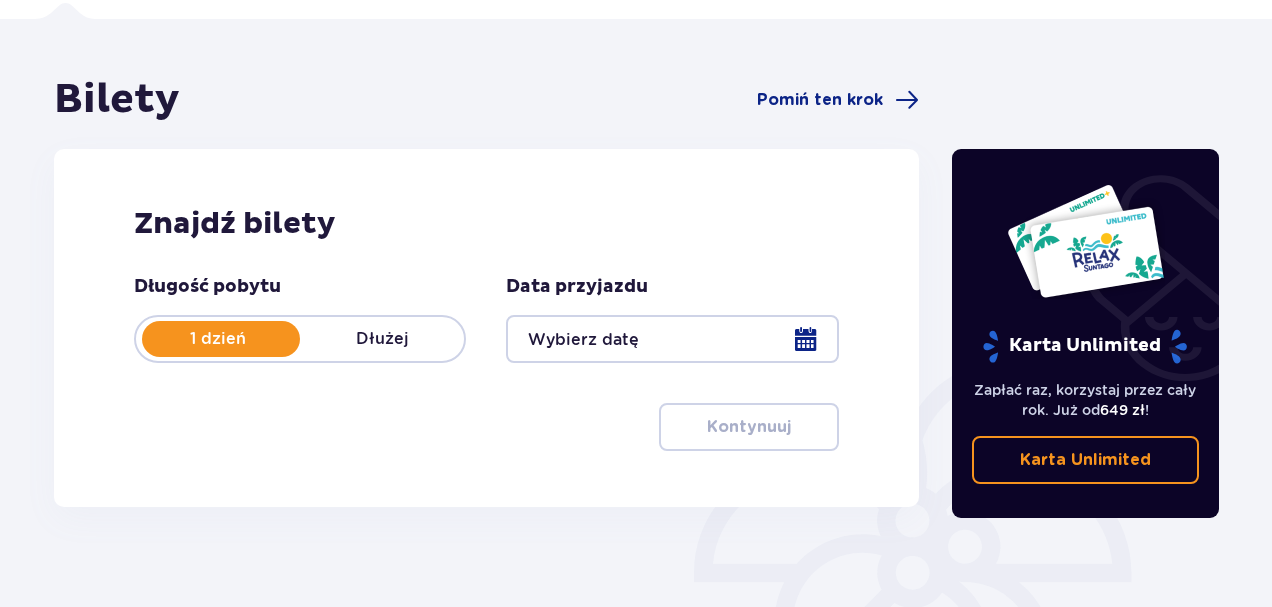 scroll, scrollTop: 112, scrollLeft: 0, axis: vertical 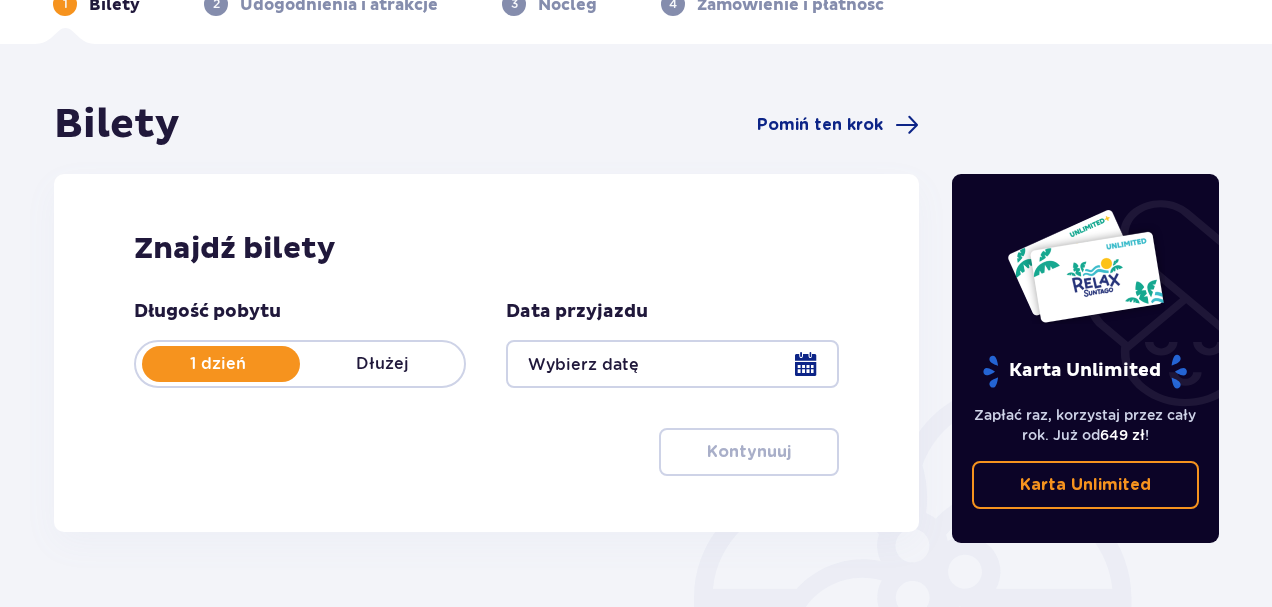 click at bounding box center (672, 364) 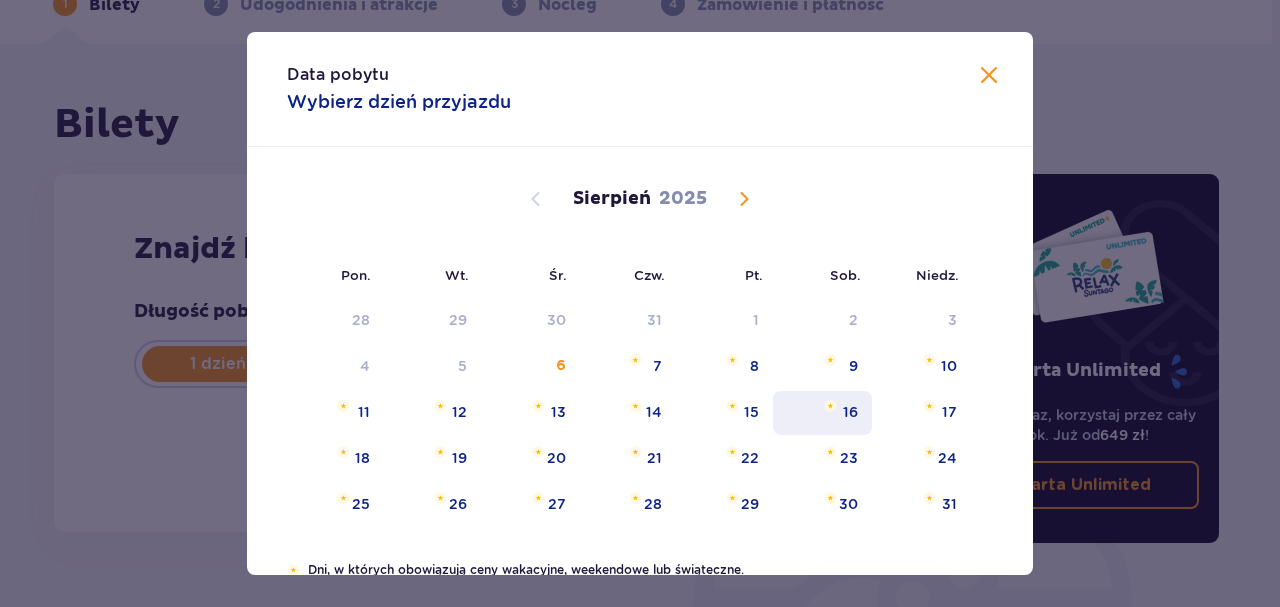 click on "16" at bounding box center [850, 412] 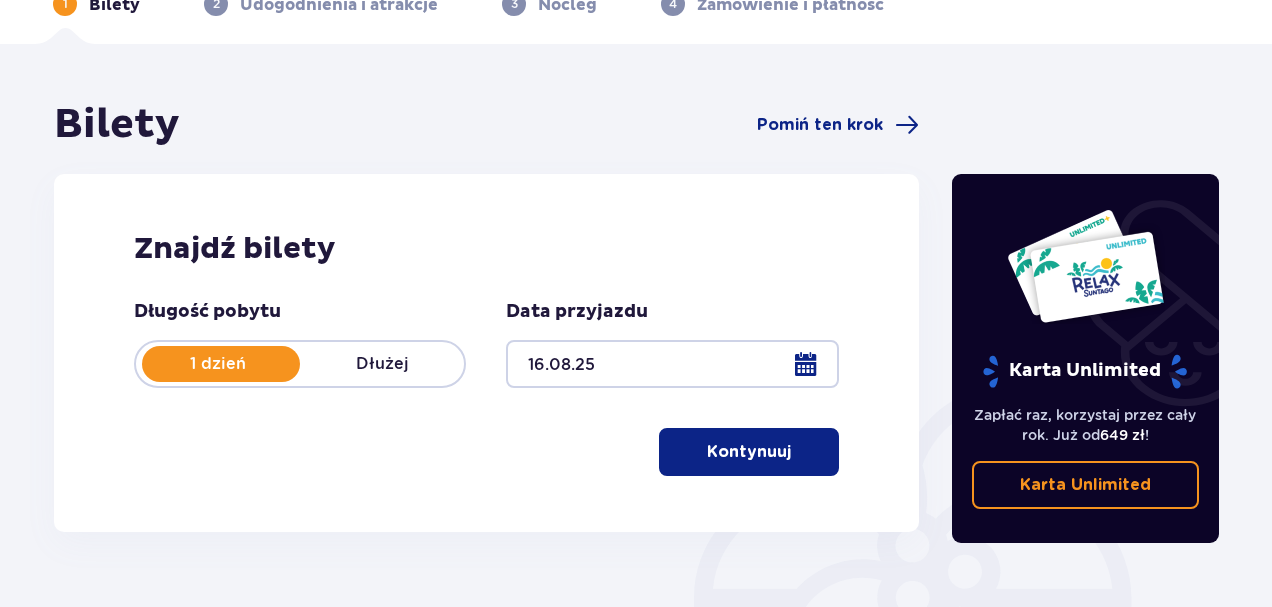 click on "Kontynuuj" at bounding box center (749, 452) 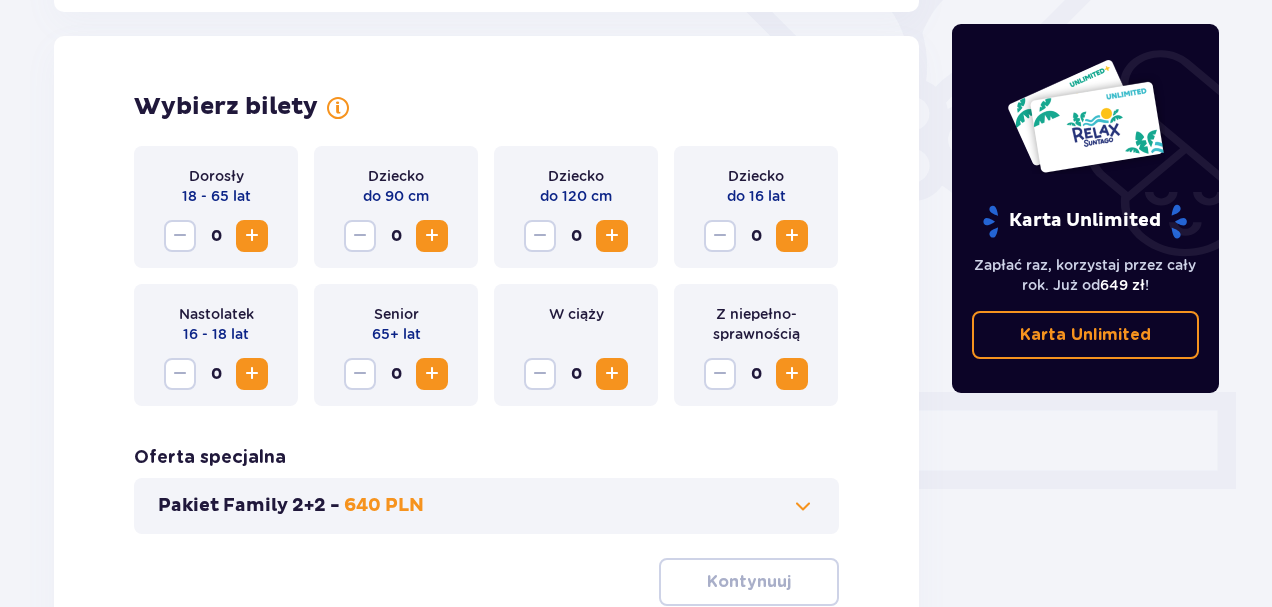 scroll, scrollTop: 556, scrollLeft: 0, axis: vertical 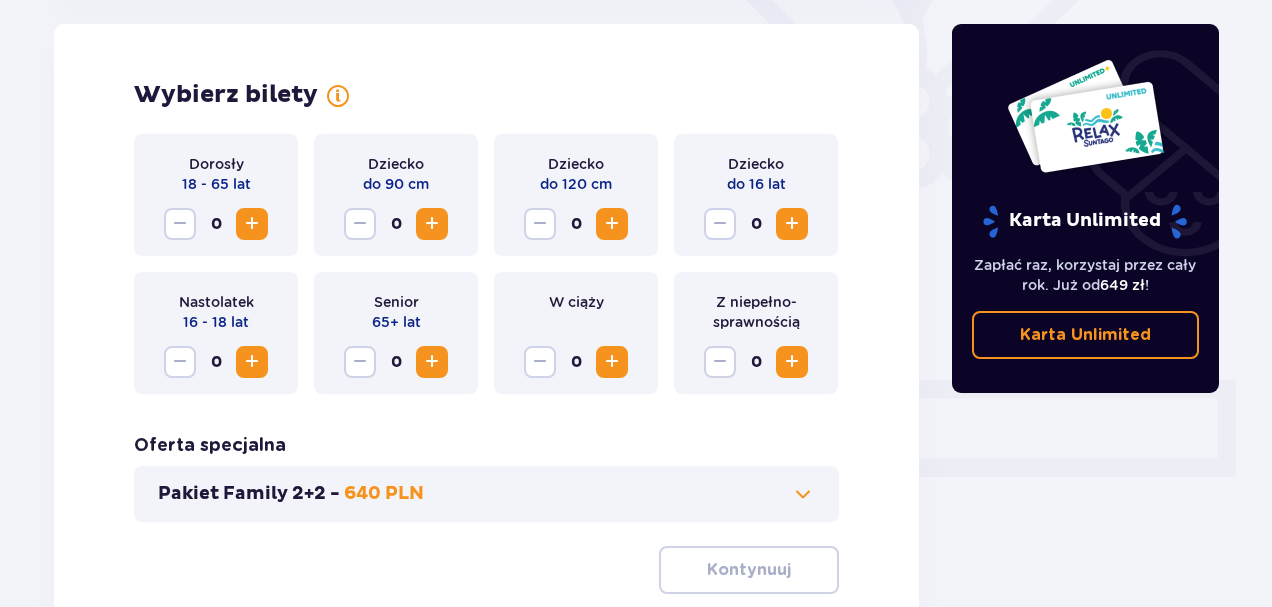 click at bounding box center [252, 224] 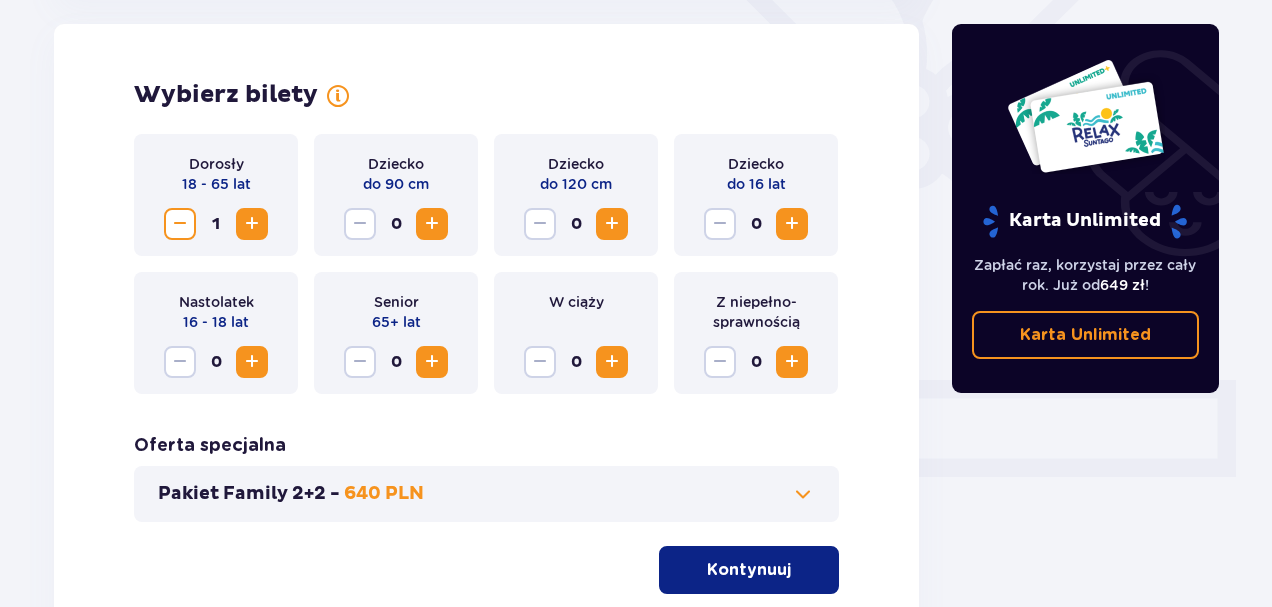 click at bounding box center [252, 224] 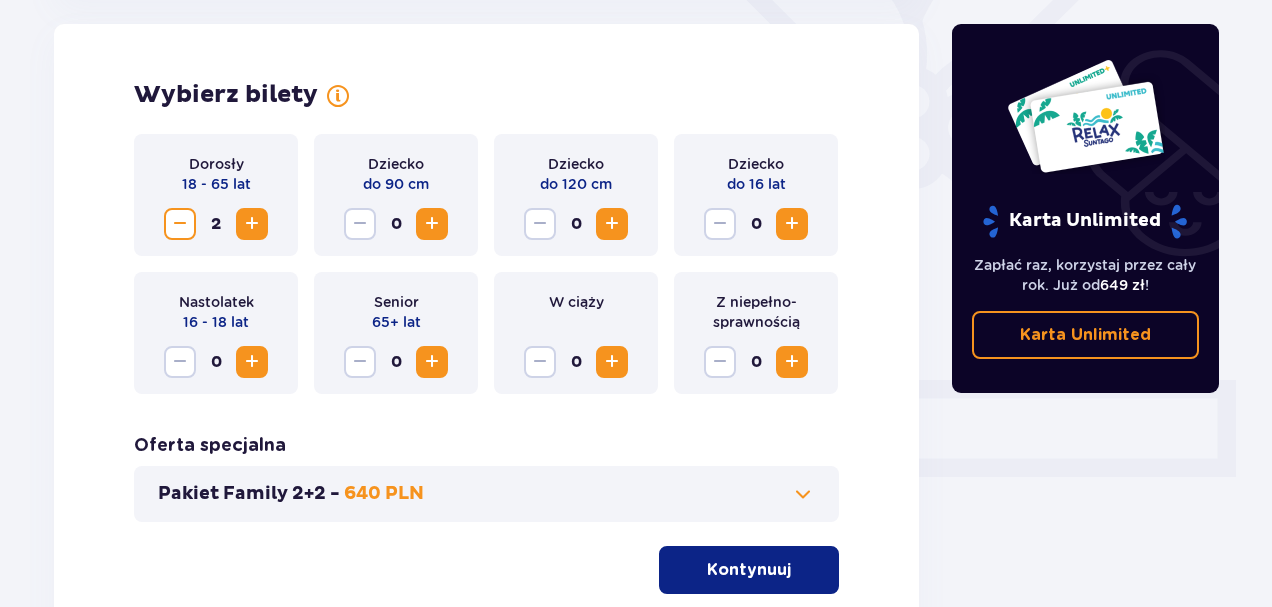 click on "Kontynuuj" at bounding box center [749, 570] 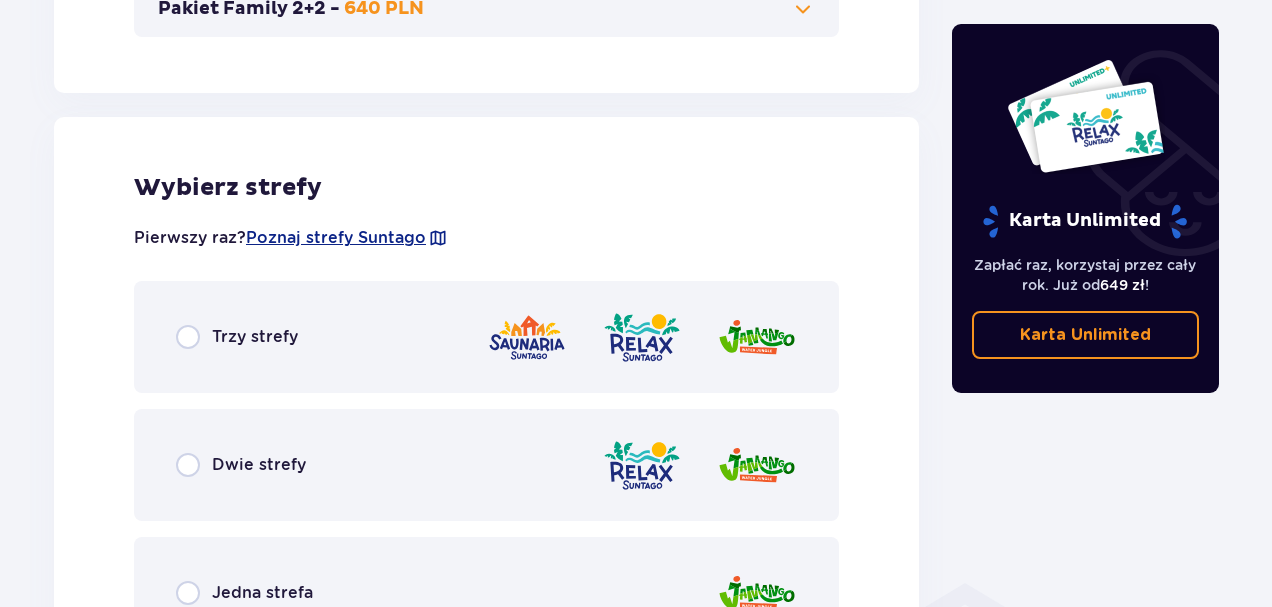 scroll, scrollTop: 1110, scrollLeft: 0, axis: vertical 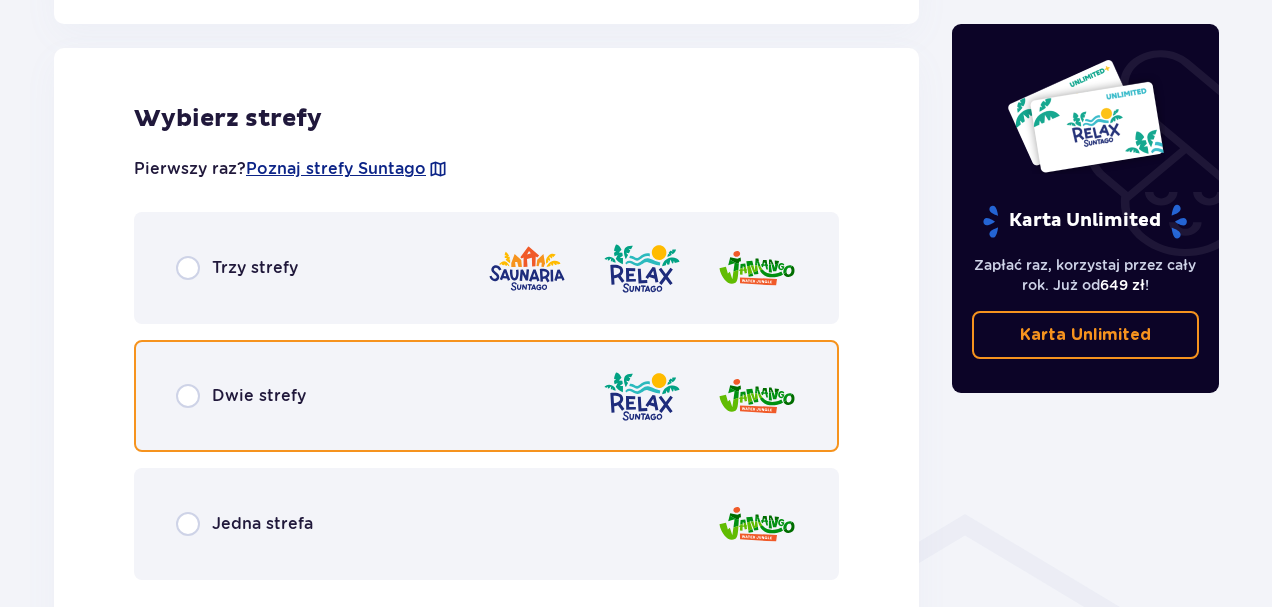 click at bounding box center (188, 396) 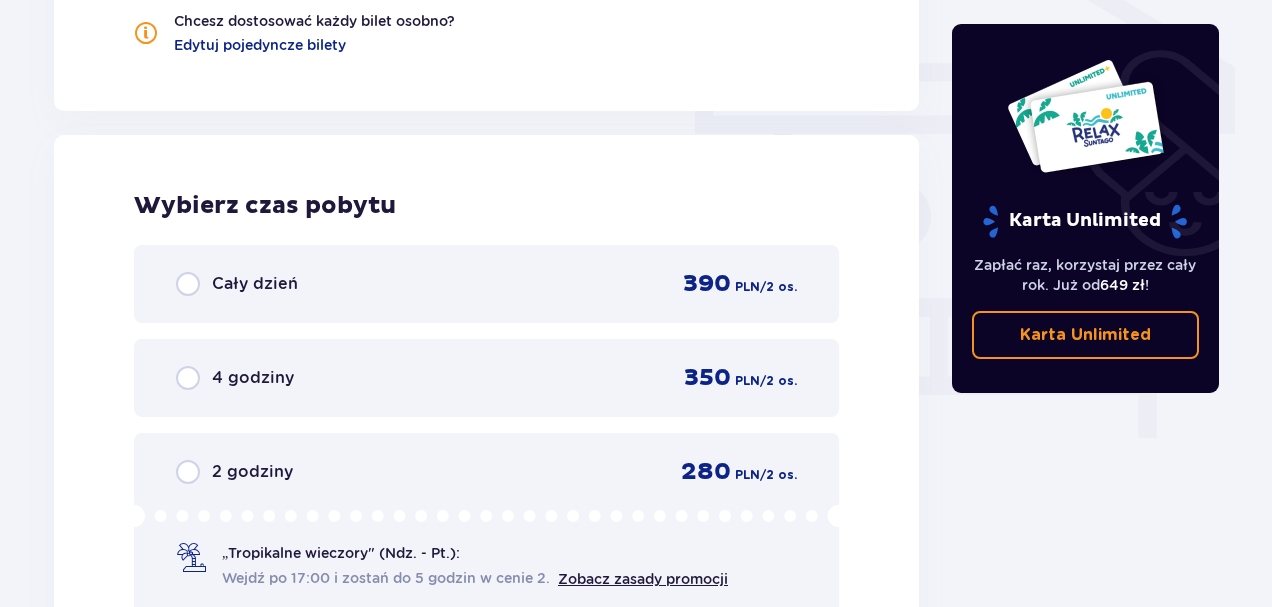 scroll, scrollTop: 1806, scrollLeft: 0, axis: vertical 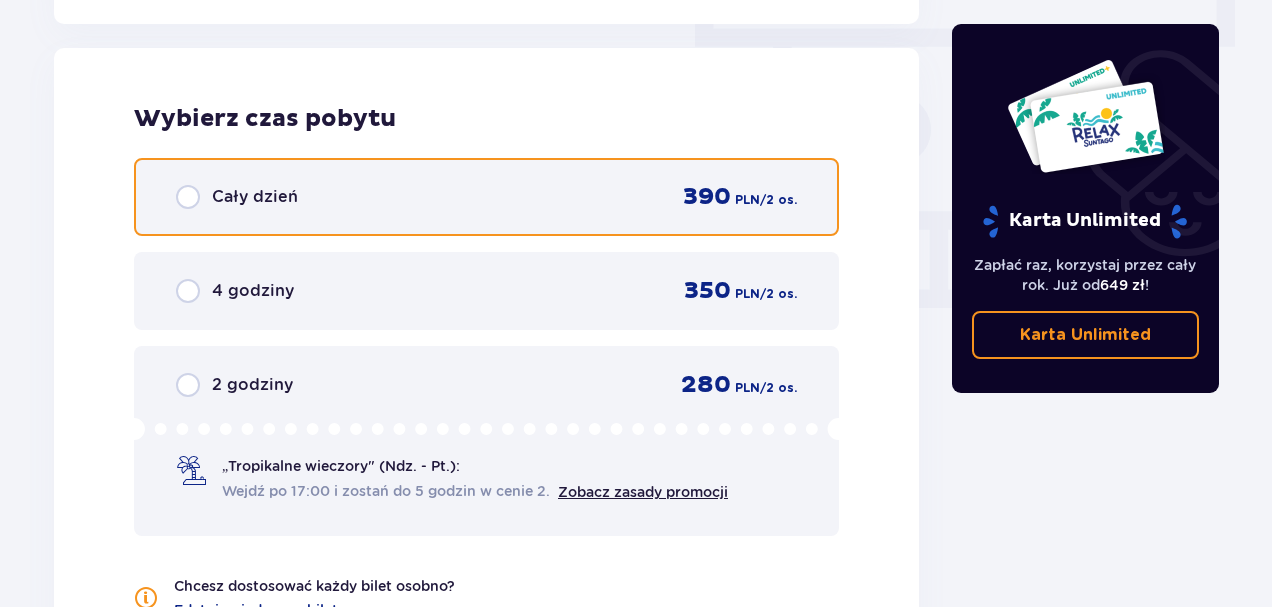click at bounding box center (188, 197) 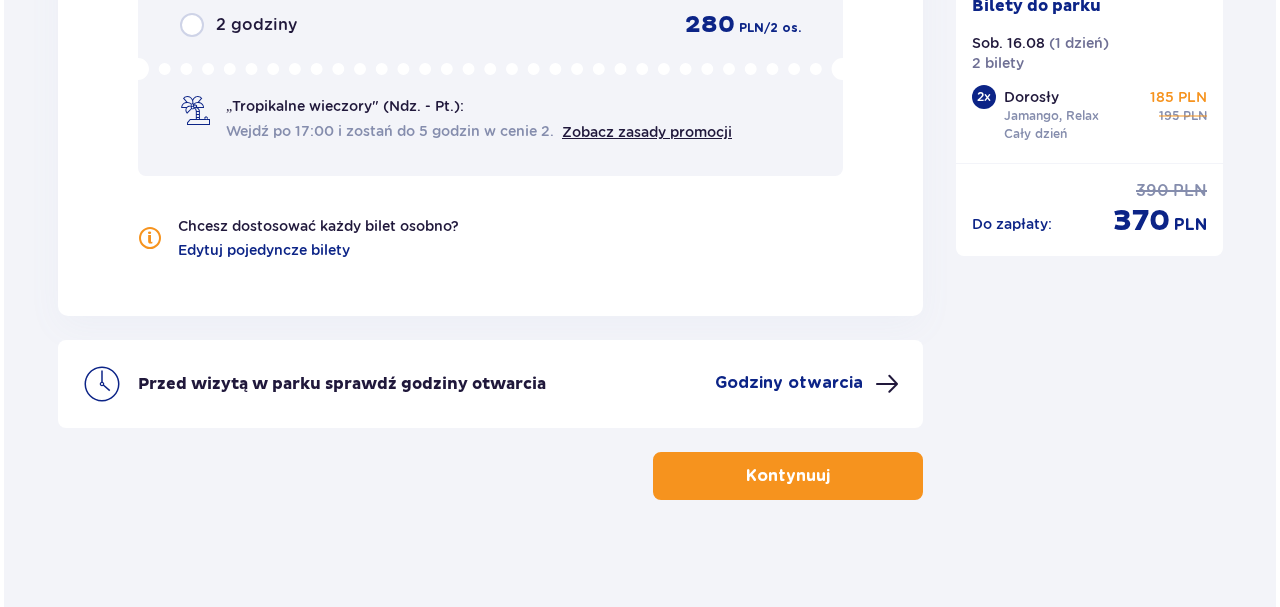 scroll, scrollTop: 2179, scrollLeft: 0, axis: vertical 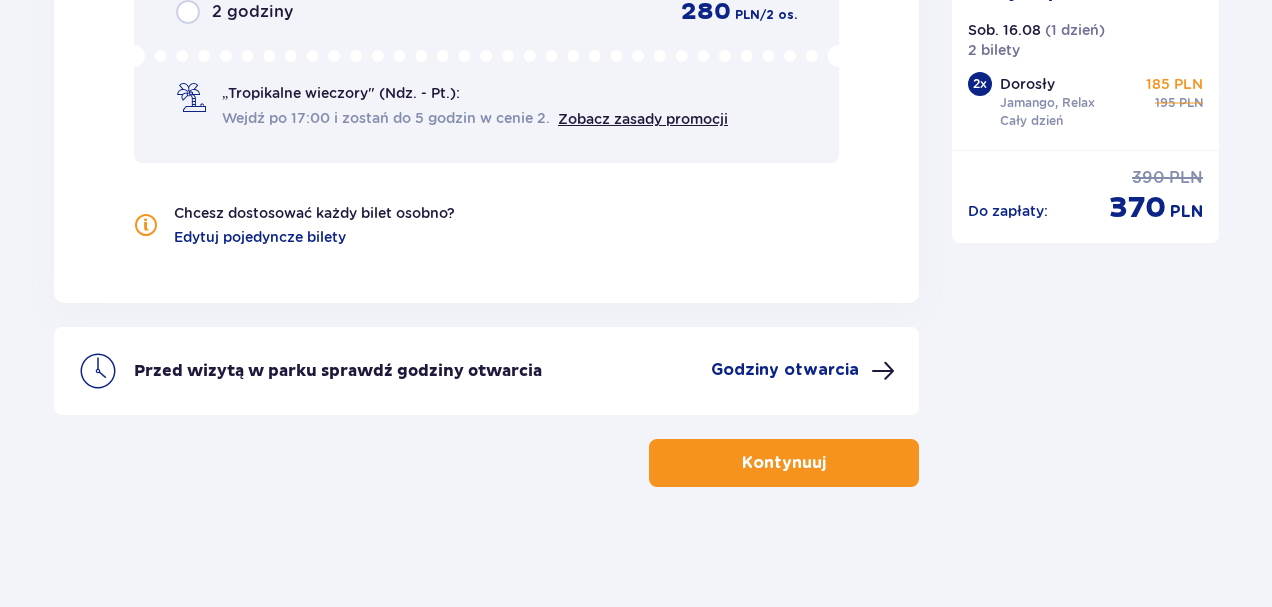 click at bounding box center (883, 371) 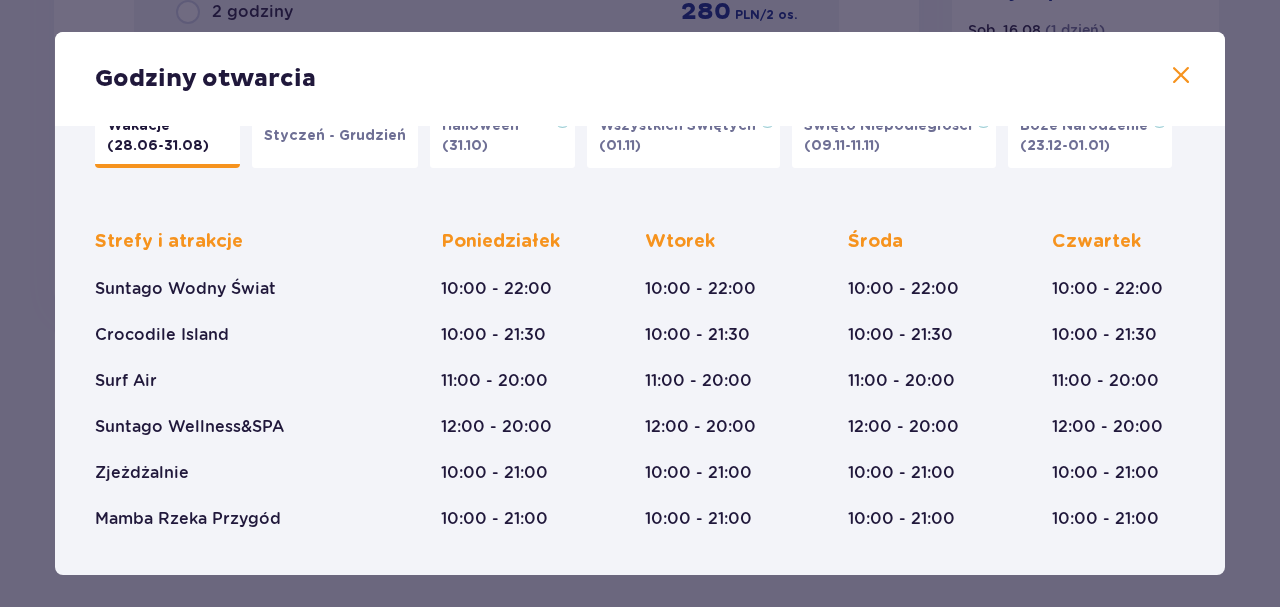 scroll, scrollTop: 100, scrollLeft: 0, axis: vertical 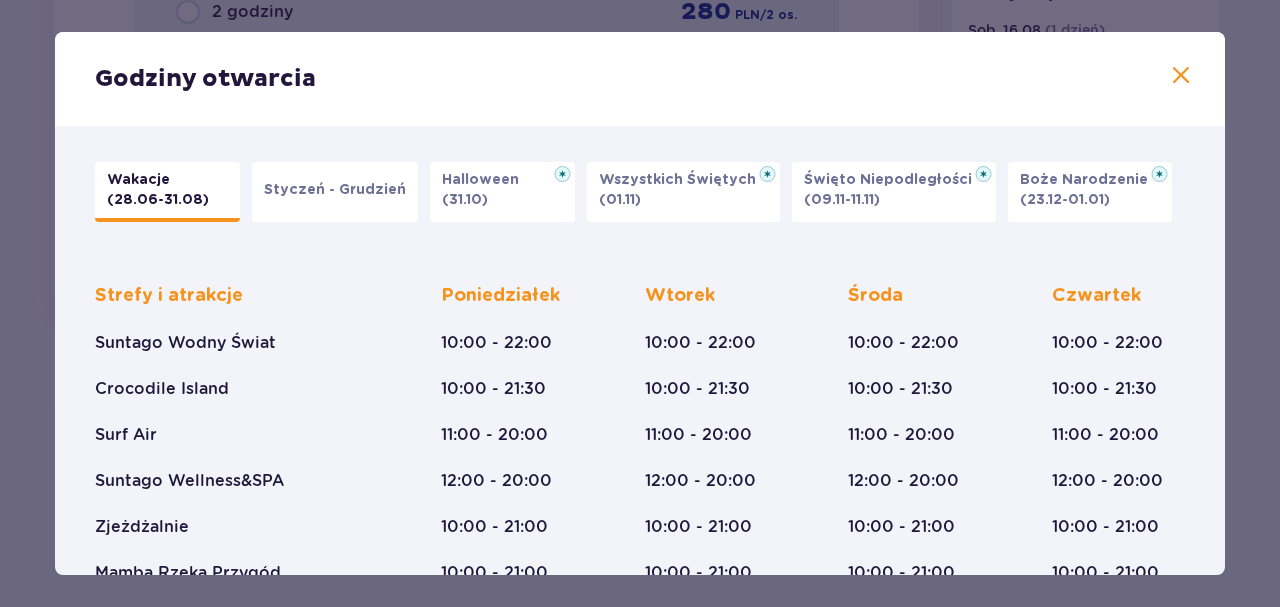 click at bounding box center (1181, 76) 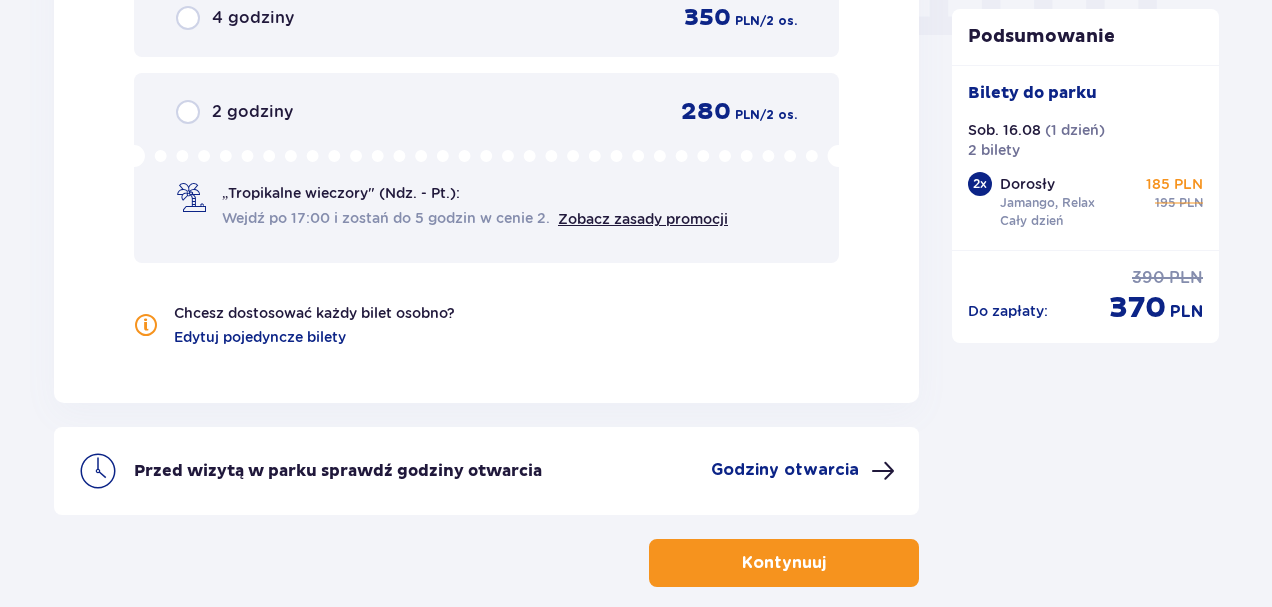 scroll, scrollTop: 2179, scrollLeft: 0, axis: vertical 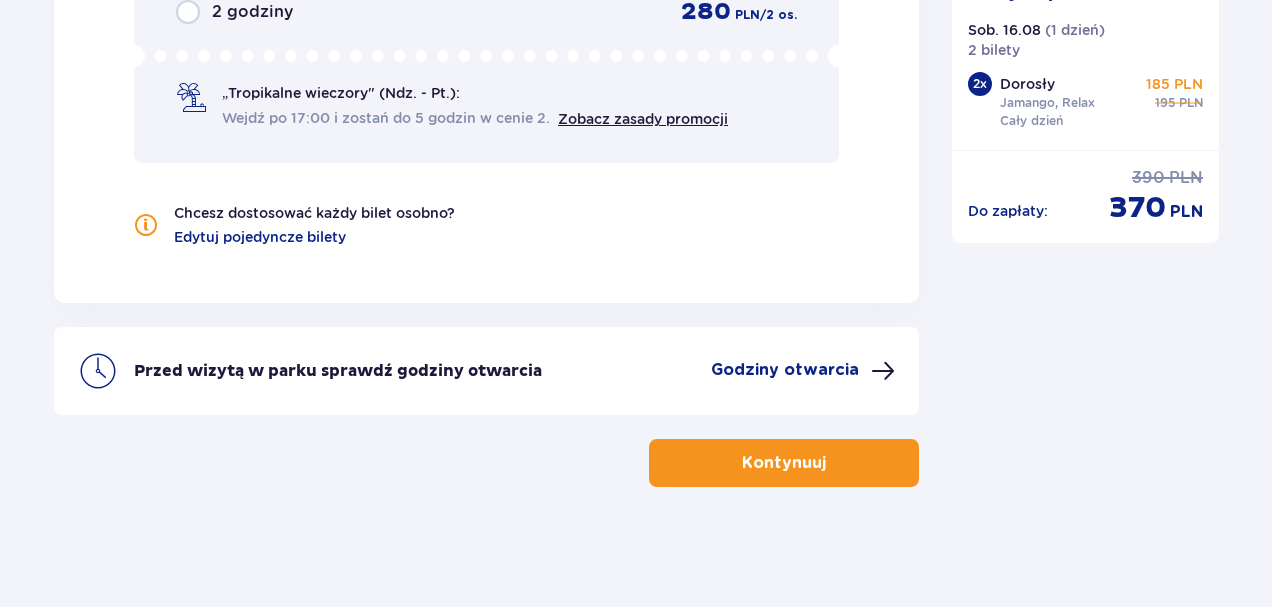 click on "Kontynuuj" at bounding box center [784, 463] 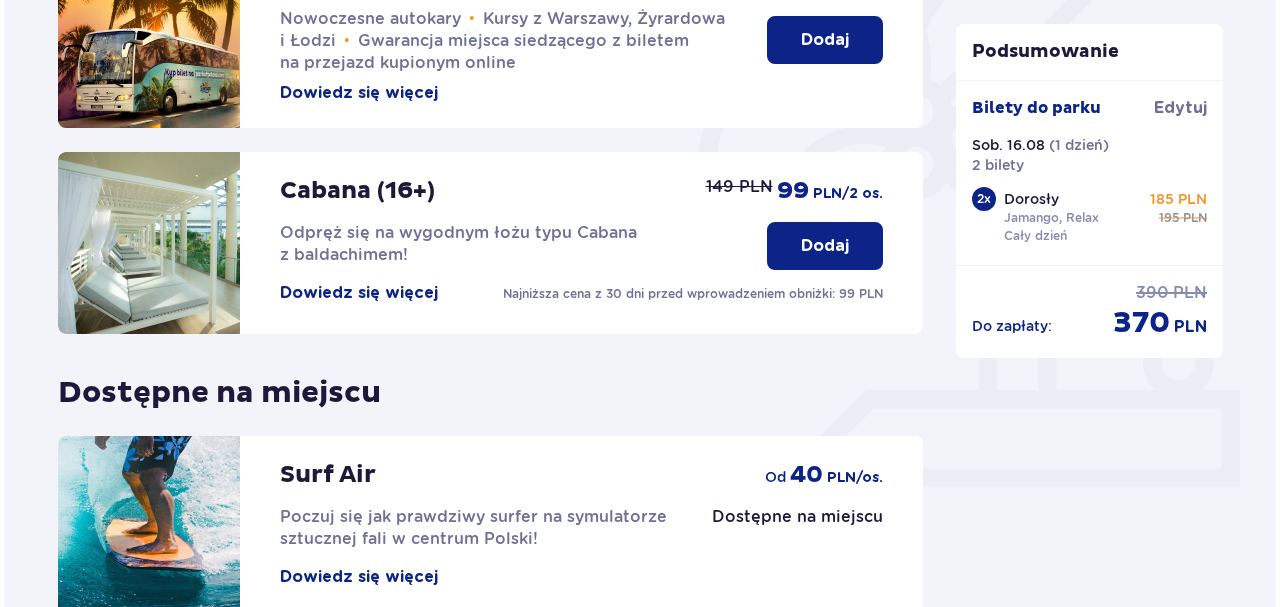 scroll, scrollTop: 500, scrollLeft: 0, axis: vertical 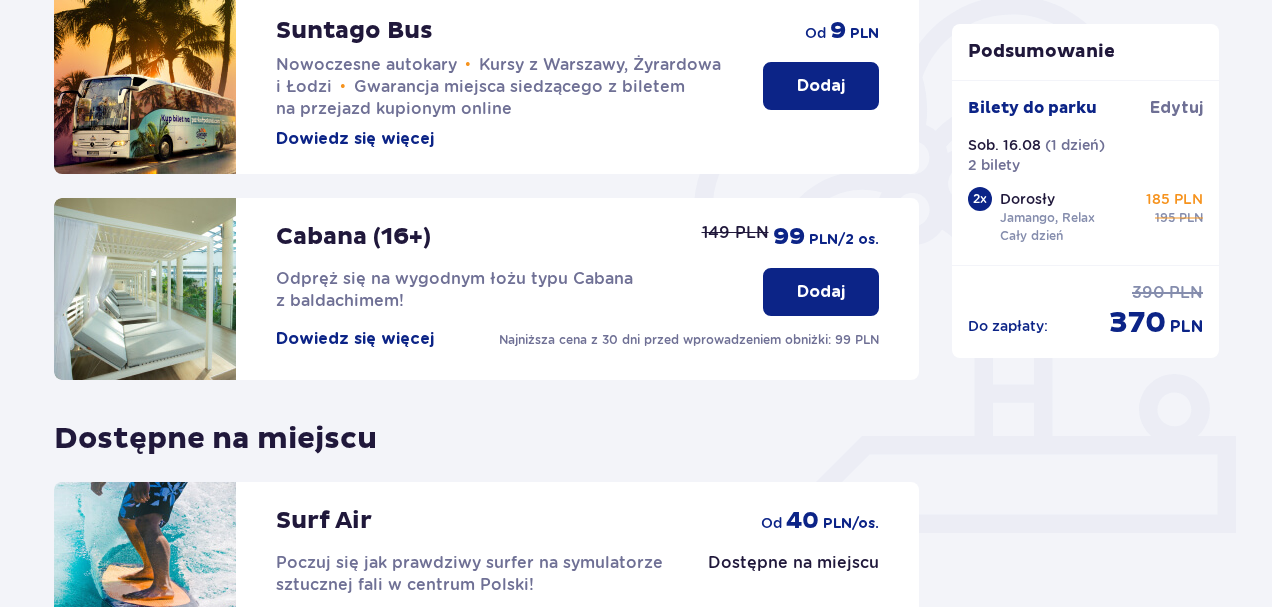 click on "Dowiedz się więcej" at bounding box center (355, 339) 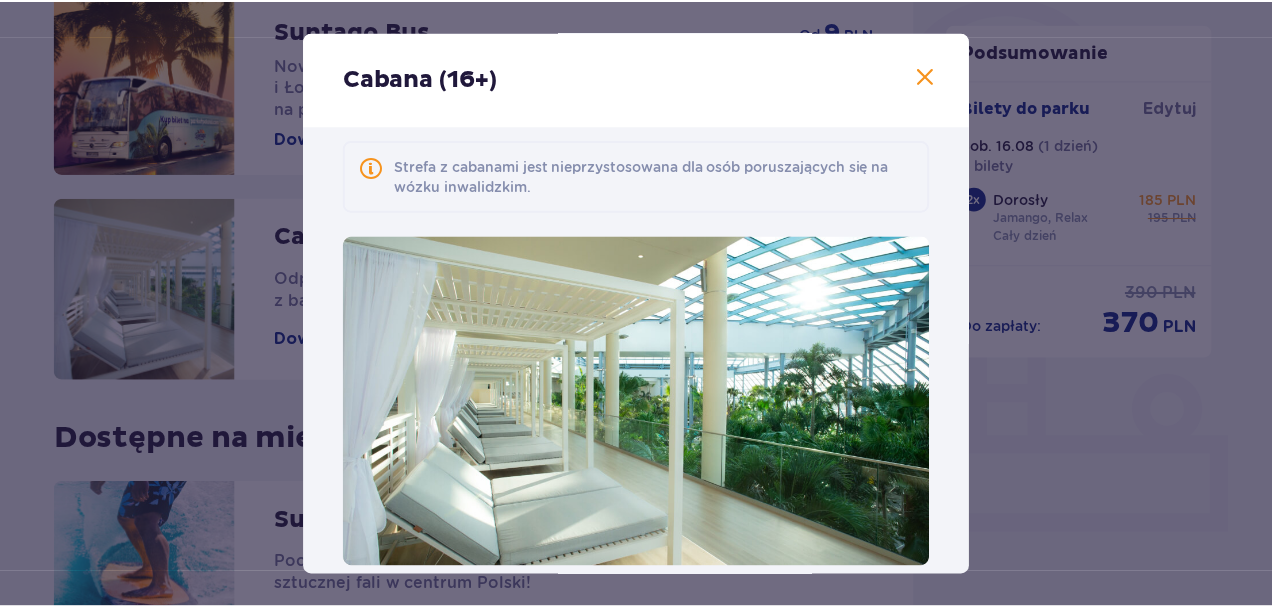 scroll, scrollTop: 228, scrollLeft: 0, axis: vertical 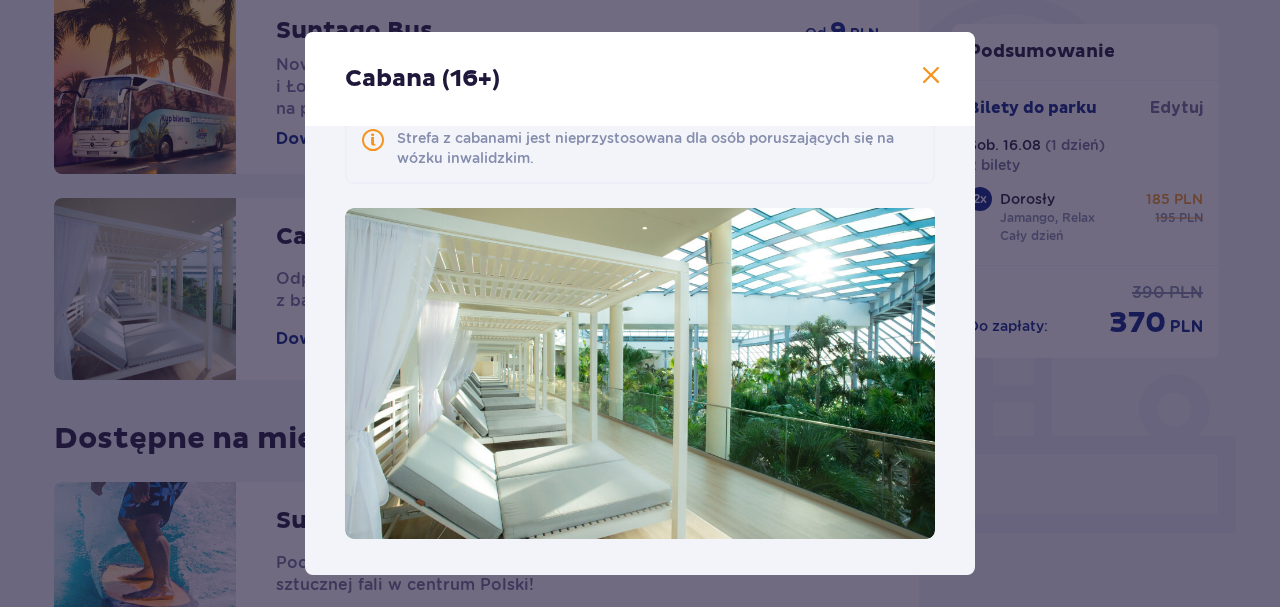 click at bounding box center [931, 76] 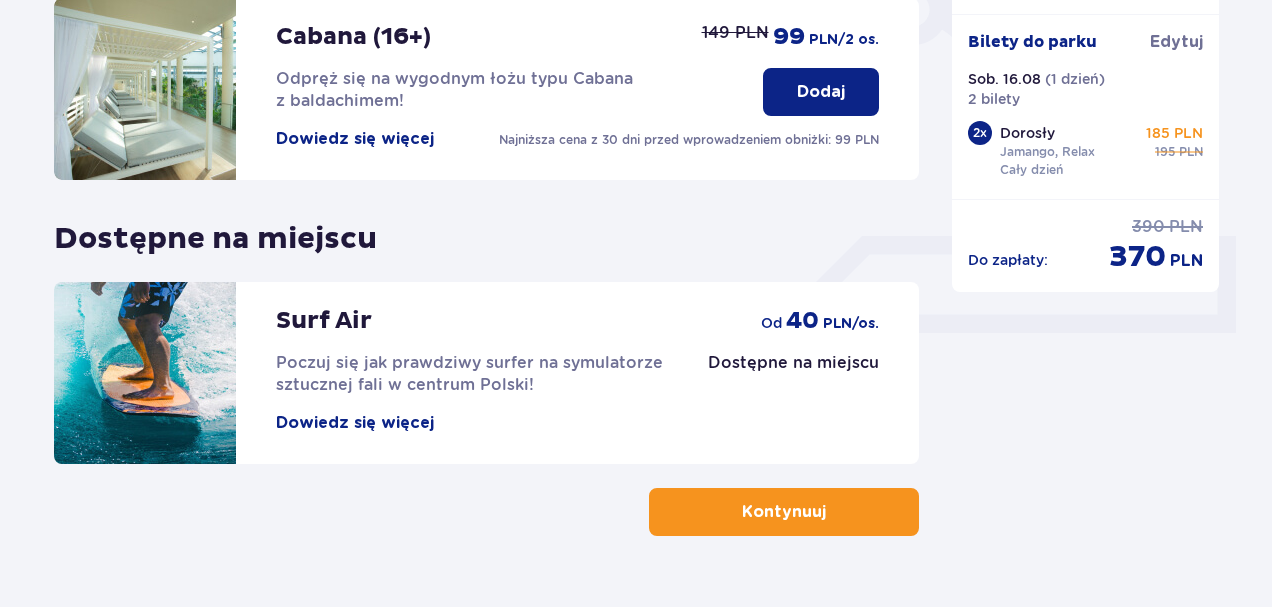 scroll, scrollTop: 749, scrollLeft: 0, axis: vertical 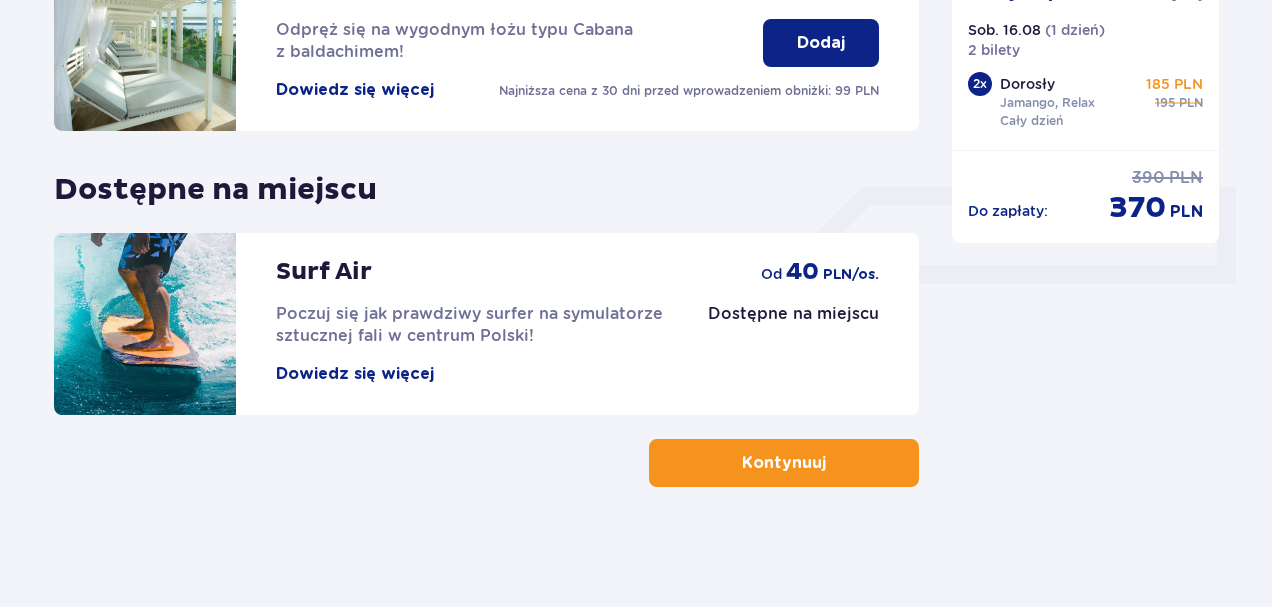 click on "Dowiedz się więcej" at bounding box center (355, 374) 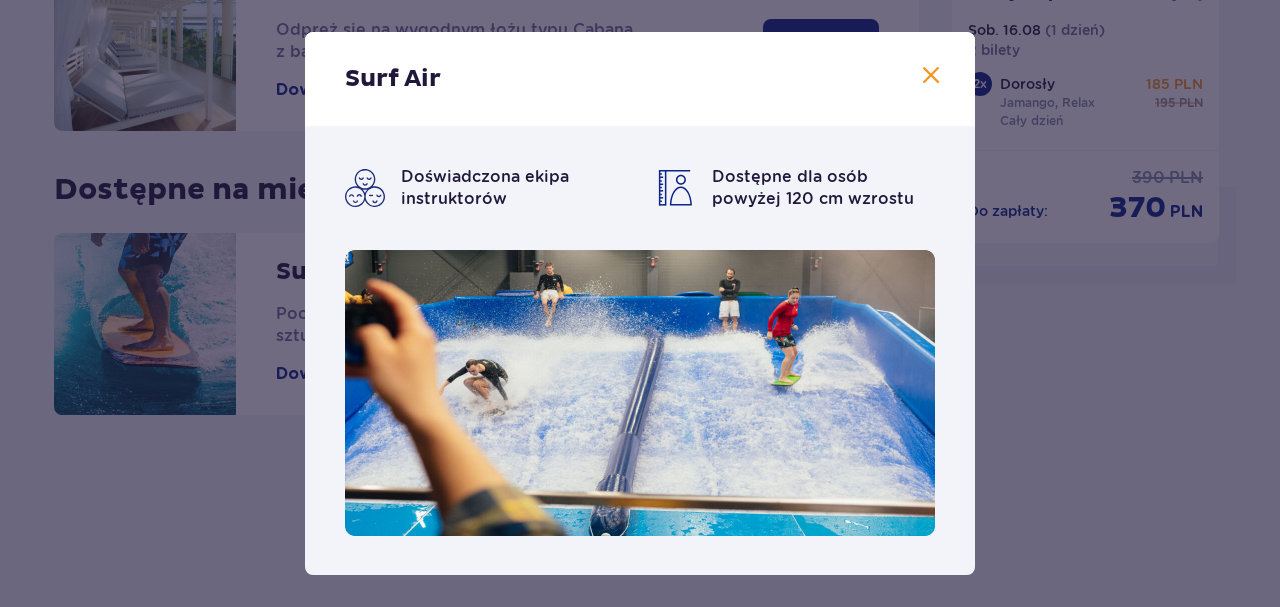 click at bounding box center (931, 76) 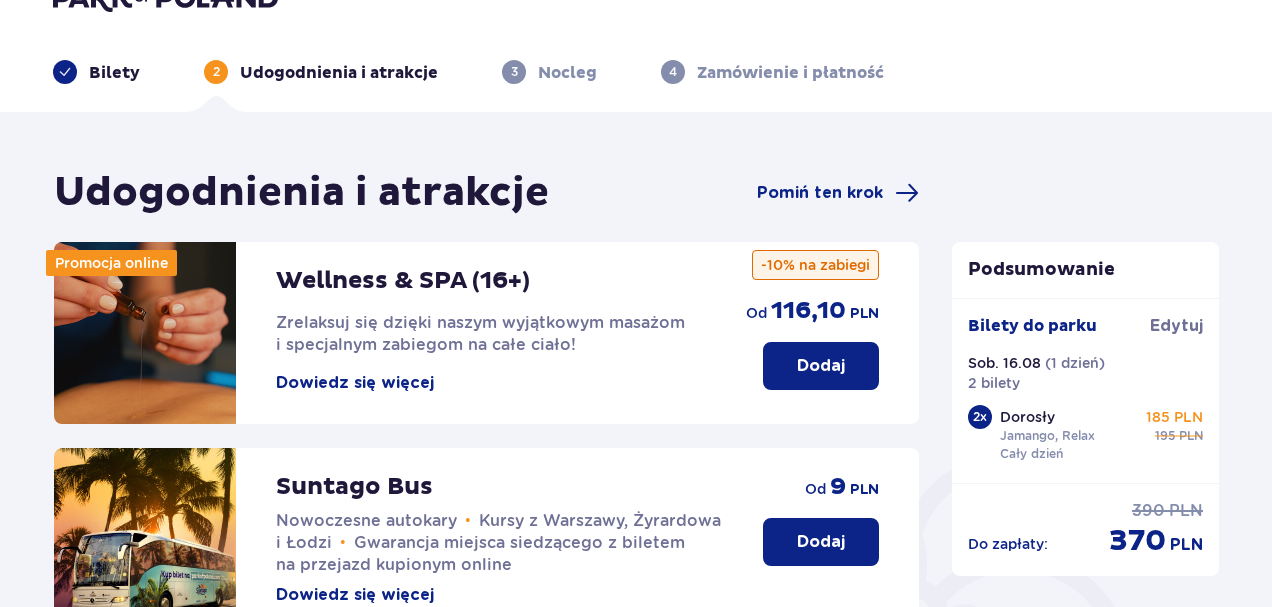 scroll, scrollTop: 0, scrollLeft: 0, axis: both 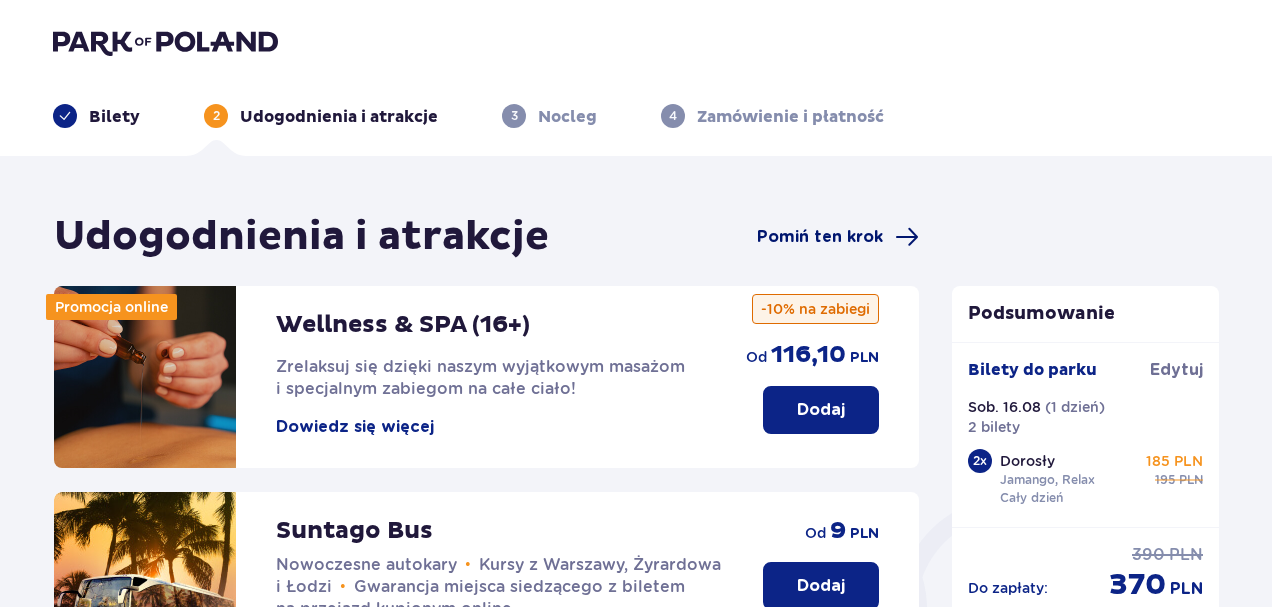 click on "Pomiń ten krok" at bounding box center (820, 237) 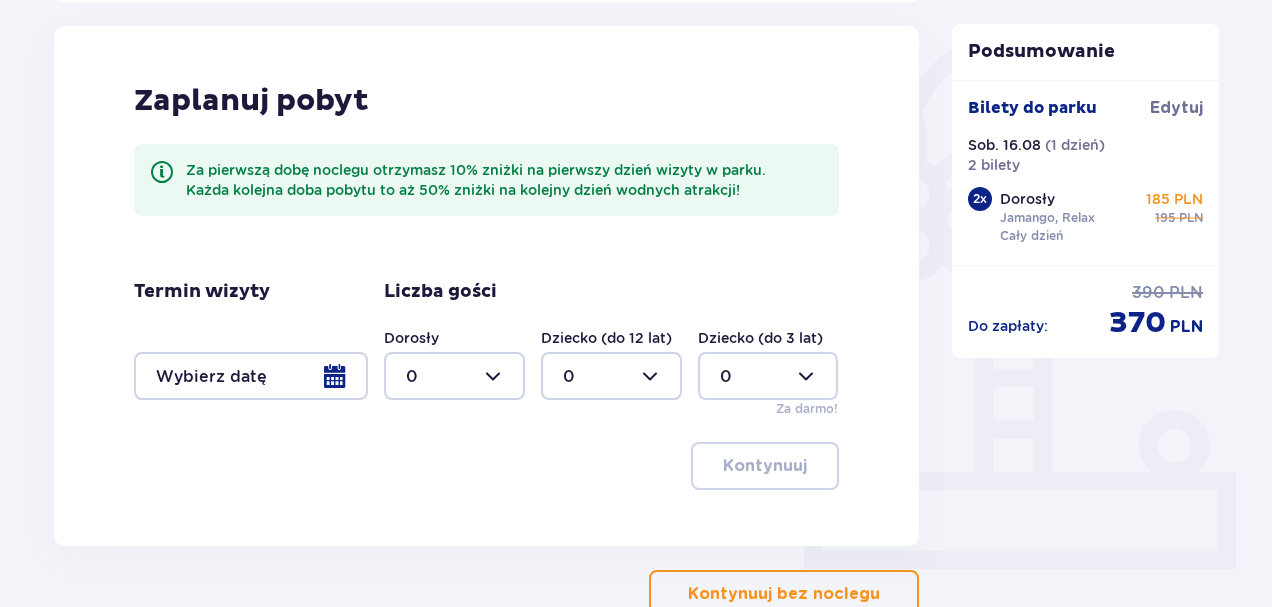 scroll, scrollTop: 500, scrollLeft: 0, axis: vertical 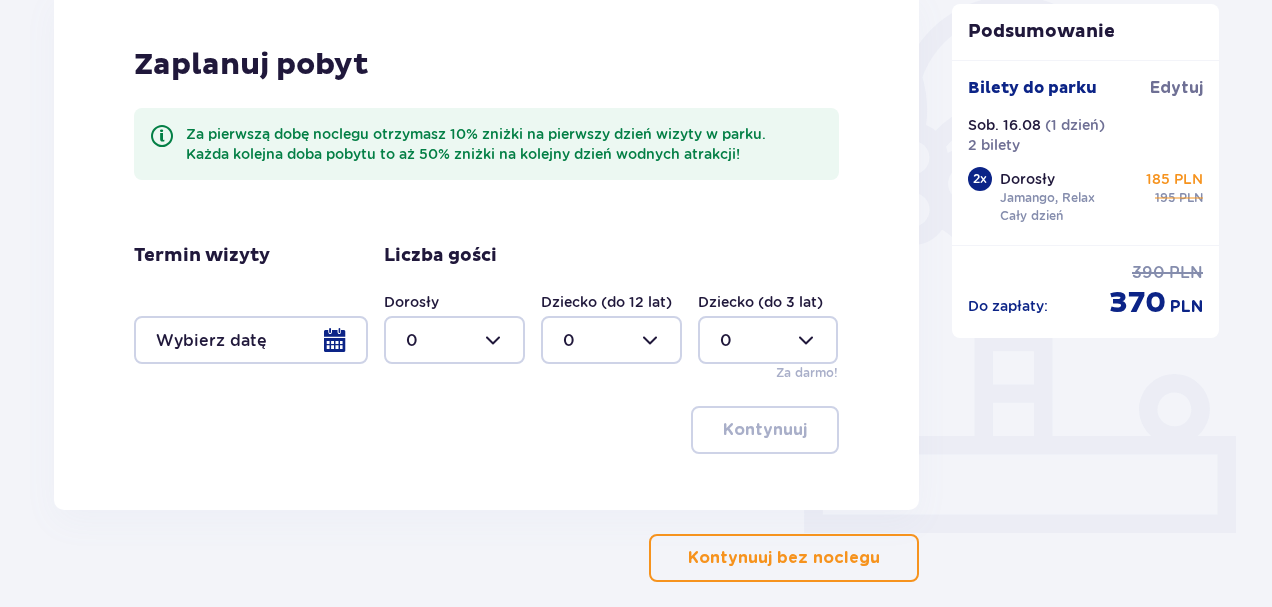 click on "Kontynuuj bez noclegu" at bounding box center [784, 558] 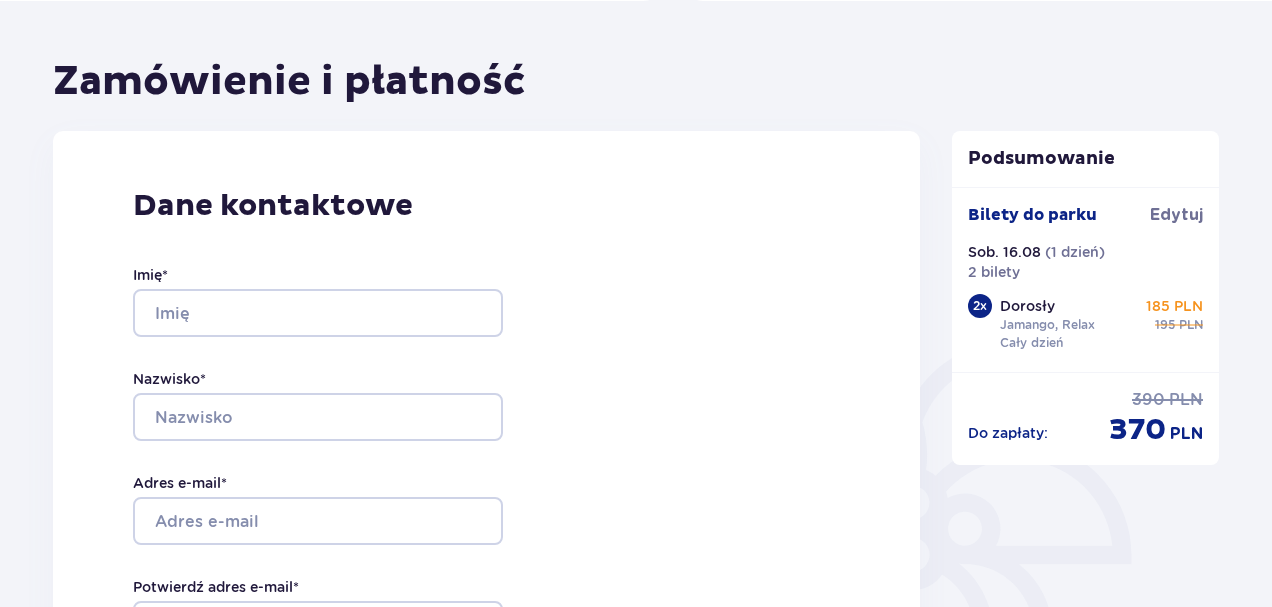 scroll, scrollTop: 200, scrollLeft: 0, axis: vertical 